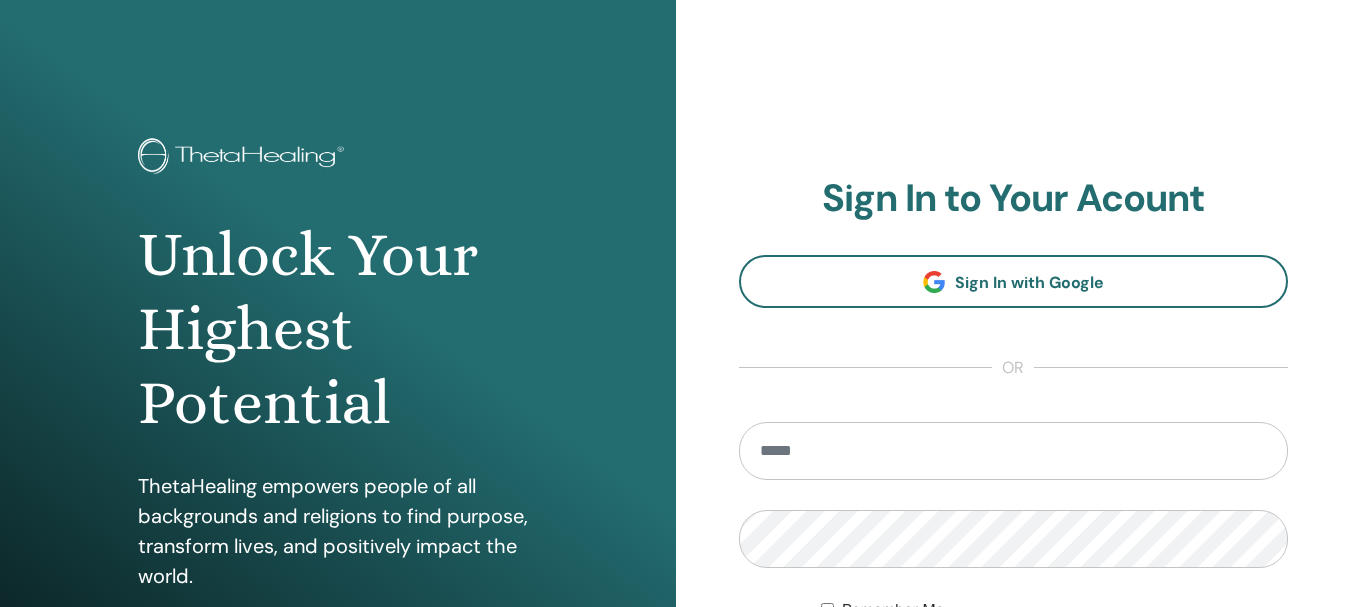 scroll, scrollTop: 0, scrollLeft: 0, axis: both 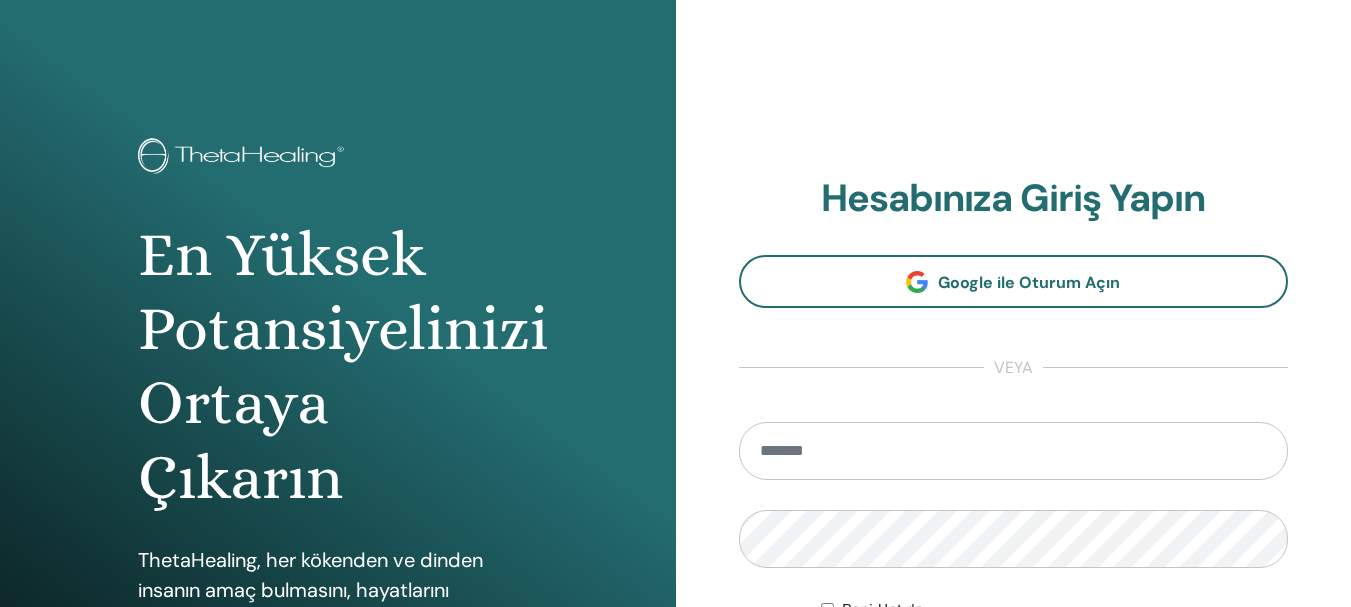 type on "**********" 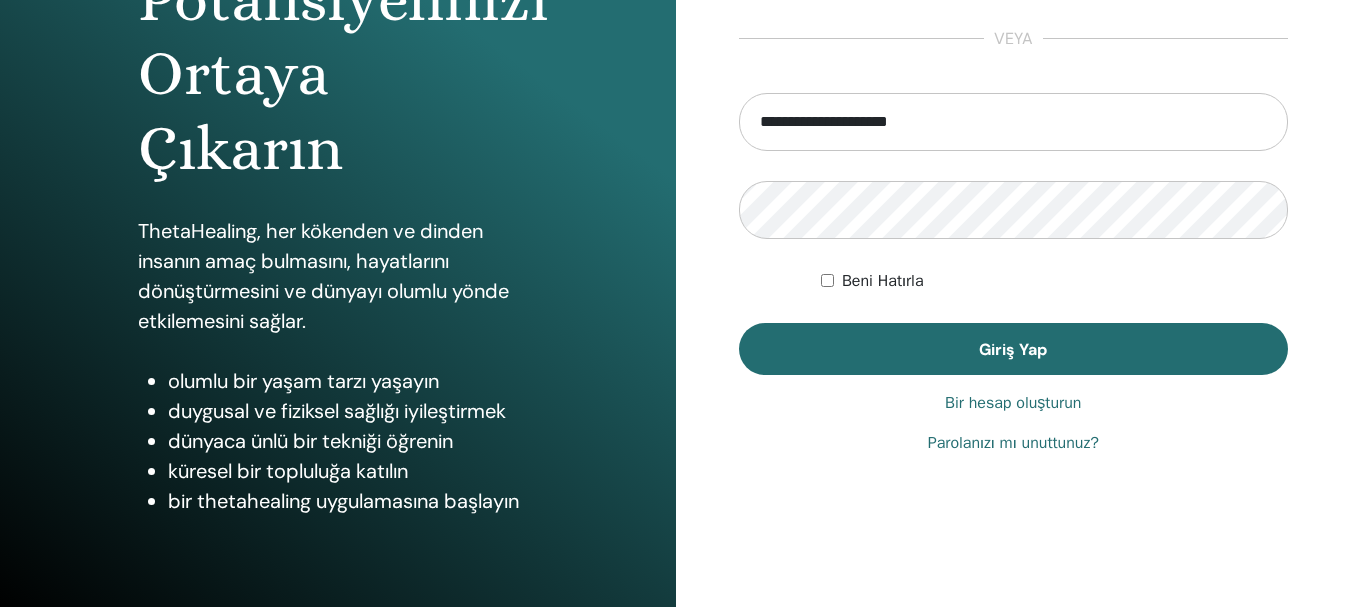 scroll, scrollTop: 335, scrollLeft: 0, axis: vertical 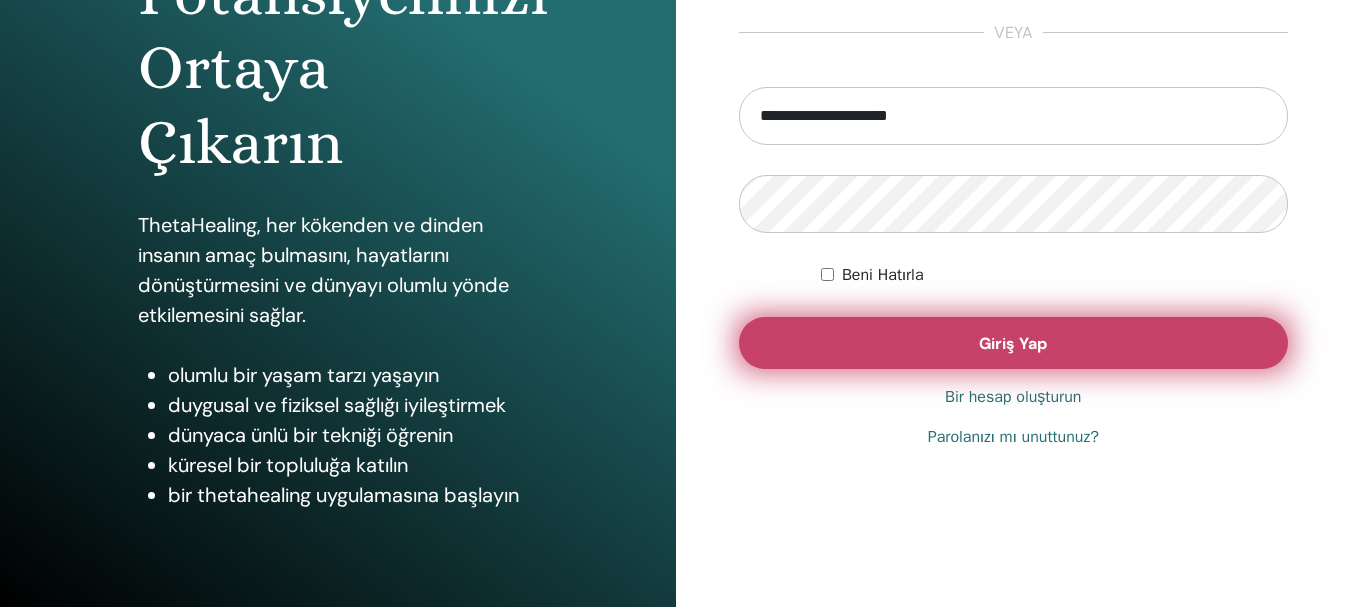 click on "Giriş Yap" at bounding box center (1014, 343) 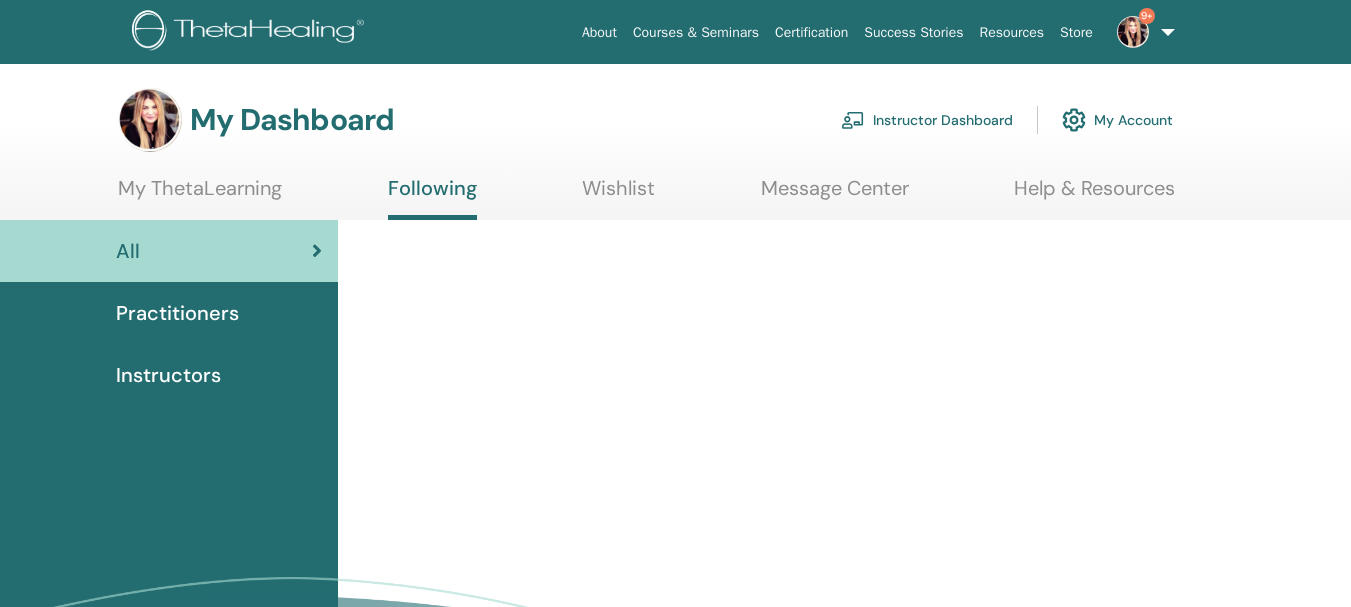 scroll, scrollTop: 0, scrollLeft: 0, axis: both 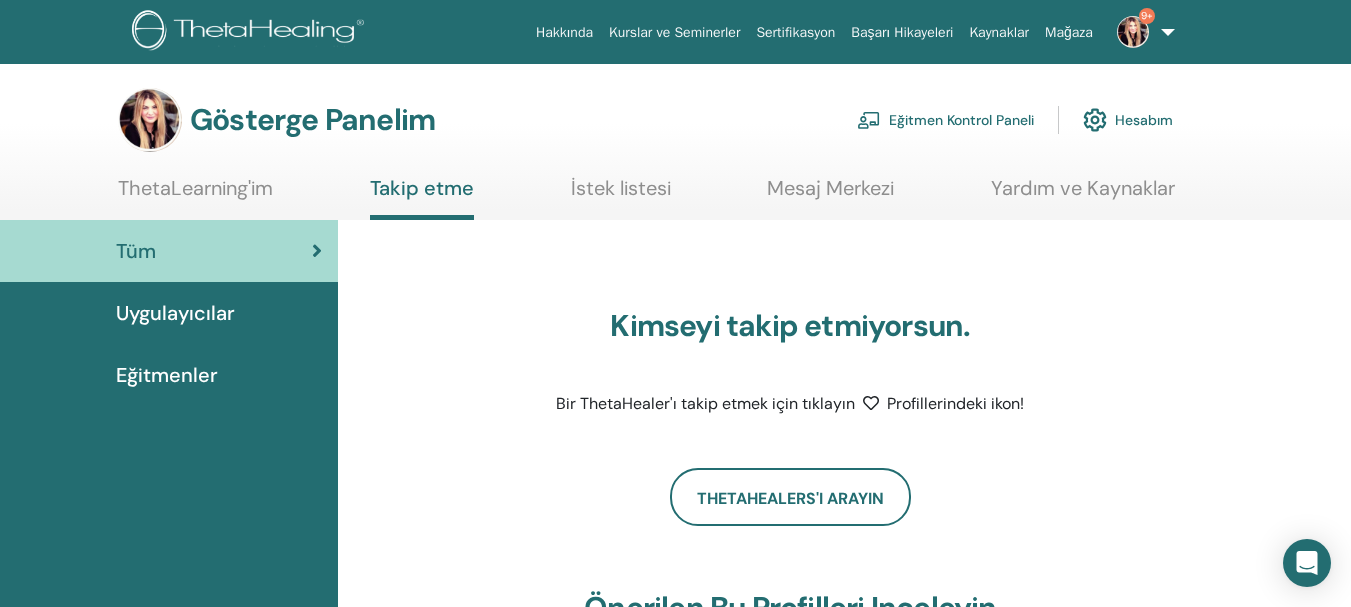 click at bounding box center (1133, 32) 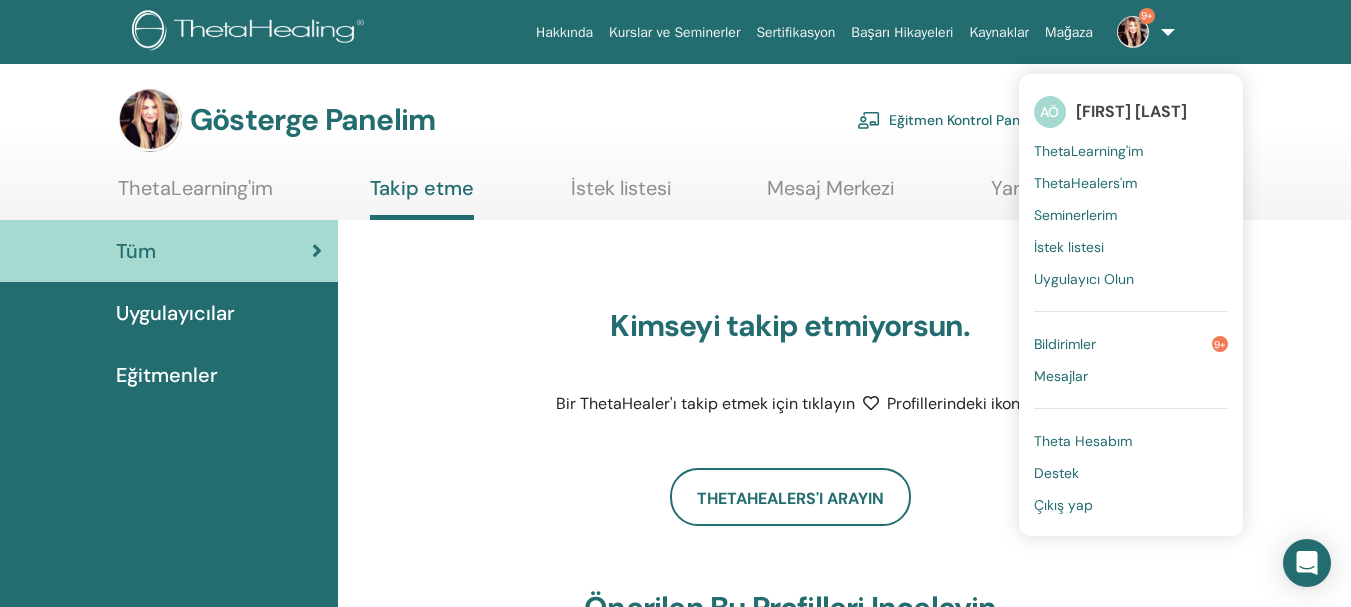 click on "Bildirimler" at bounding box center [1065, 344] 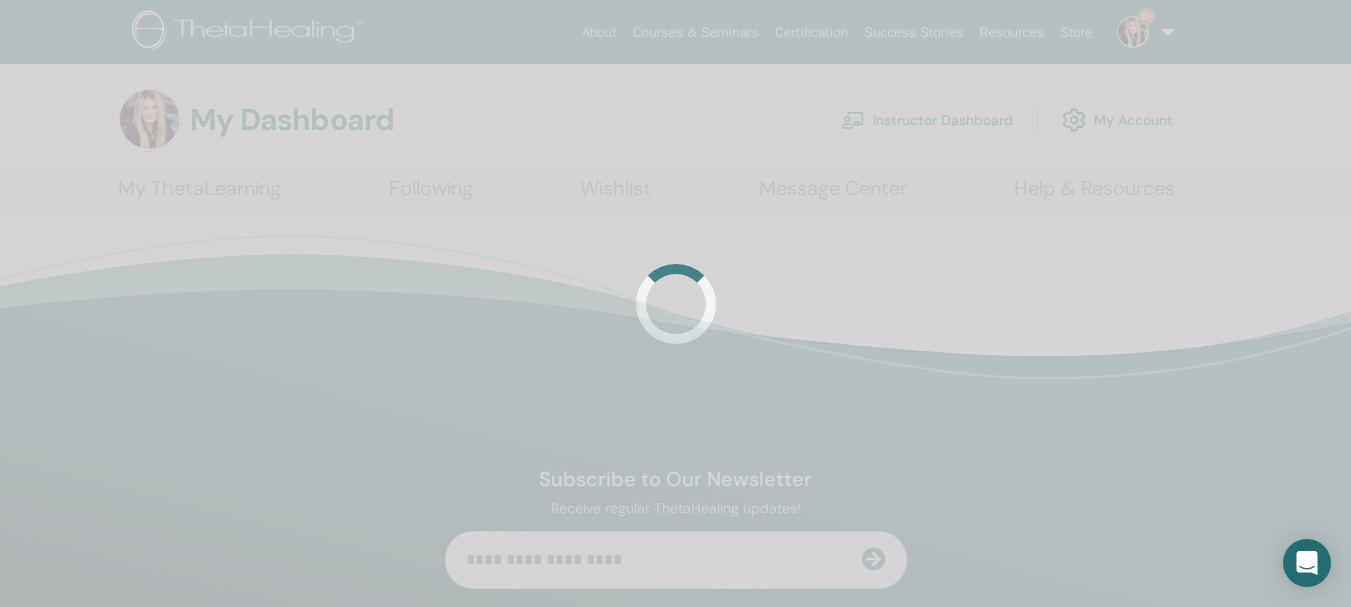 scroll, scrollTop: 0, scrollLeft: 0, axis: both 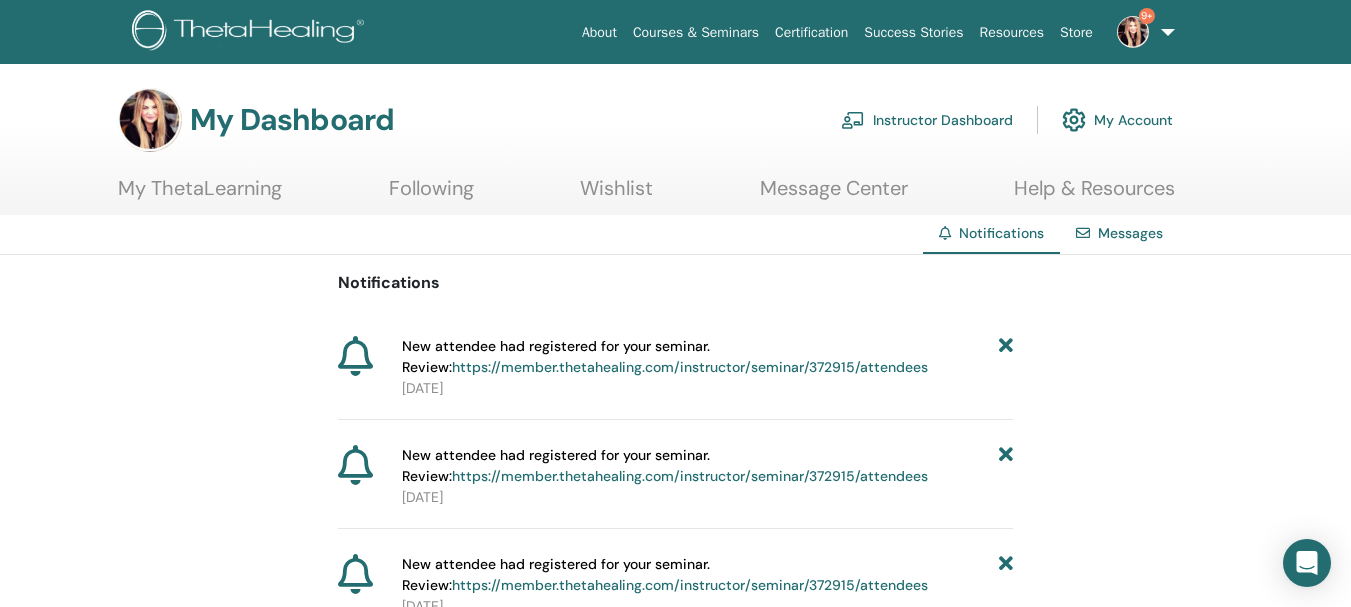 click on "https://member.thetahealing.com/instructor/seminar/372915/attendees" at bounding box center [690, 367] 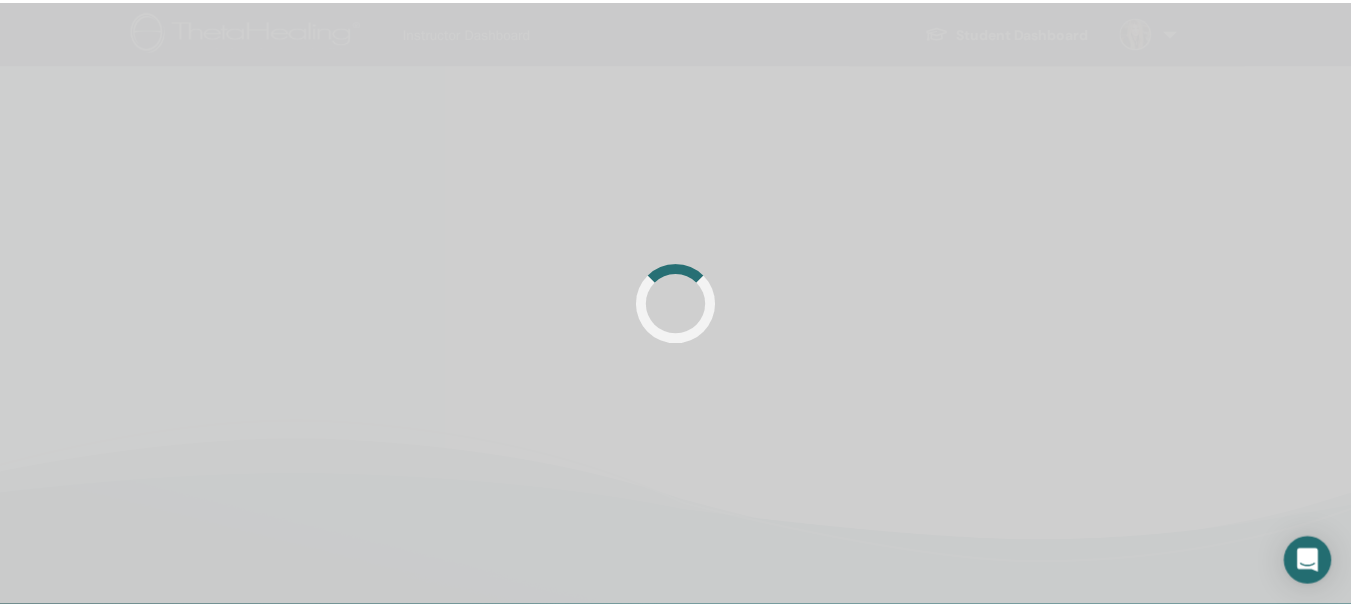 scroll, scrollTop: 0, scrollLeft: 0, axis: both 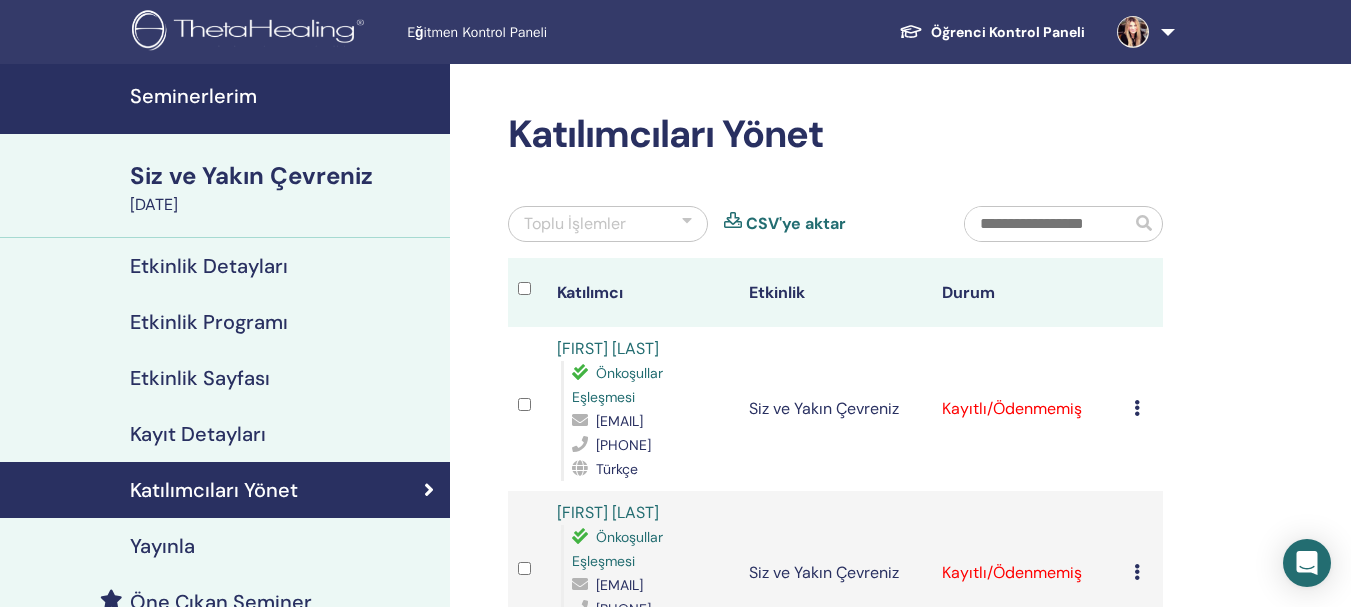 click on "Seminerlerim" at bounding box center [193, 96] 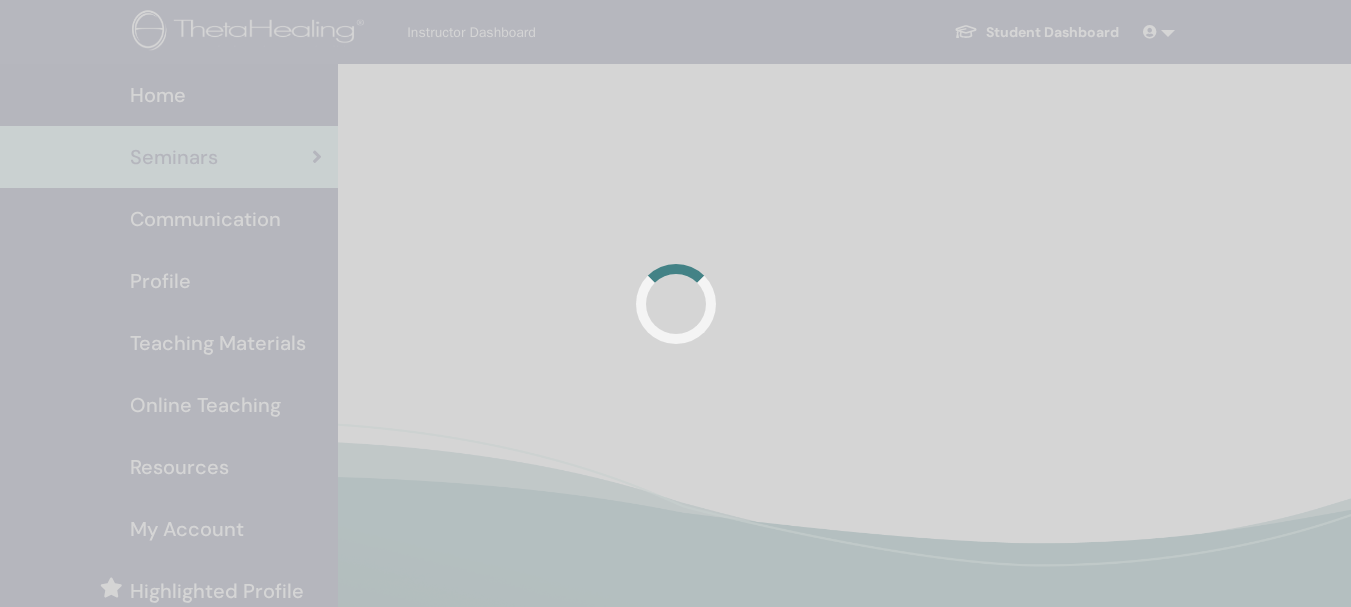 scroll, scrollTop: 0, scrollLeft: 0, axis: both 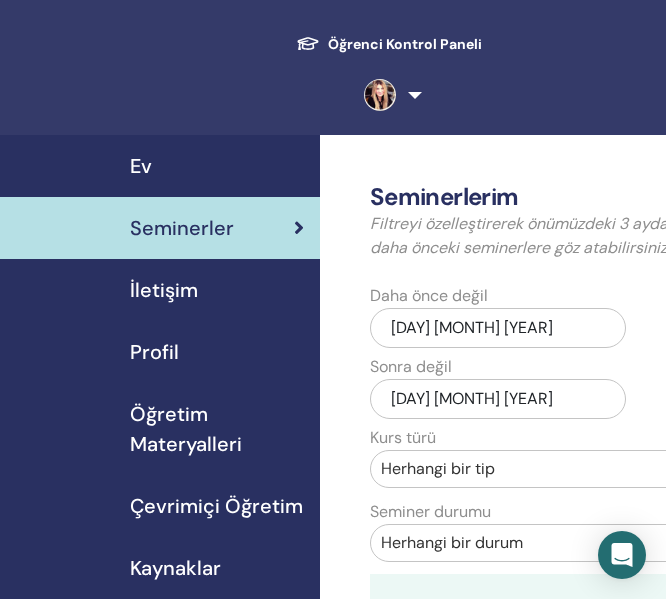 click on "Seminerlerim Filtreyi özelleştirerek önümüzdeki 3 aydan sonraki seminerleri keşfedebilir veya 3 aydan daha önceki seminerlere göz atabilirsiniz. Daha önce değil 06 Mayıs 2025 Sonra değil 06 Kasım 2025 Kurs türü Herhangi bir tip Seminer durumu Herhangi bir durum Seminer Kayıtlı Durum 25 Ağustos 2025 Temel DNA 1/23 Aktif Yayınlandı Önizleme Düzenlemek Katılımcılar İptal etmek 06 Ağustos 2025 Siz ve Yakın Çevreniz 23 Kasım Aktif Yayınlandı Önizleme Düzenlemek Katılımcılar İptal etmek 04 Ağustos 2025 Siz ve Önemli Diğeriniz 12/23 Sertifikalandırmaya Hazır Önizleme Düzenlemek Katılımcılar İptal etmek 31 Temmuz 2025 Sen ve Yaratıcı 17/8 Sertifikalandırmaya Hazır Önizleme Düzenlemek Katılımcılar İptal etmek 29 Temmuz 2025 Tezahür ve Bolluk 13/17 Sertifikalandırmaya Hazır Önizleme Düzenlemek Katılımcılar İptal etmek 27 Temmuz 2025 Daha Derine Kazın 13/17 Sertifikalandırmaya Hazır Önizleme Düzenlemek Katılımcılar 13/17 1" at bounding box center [770, 1332] 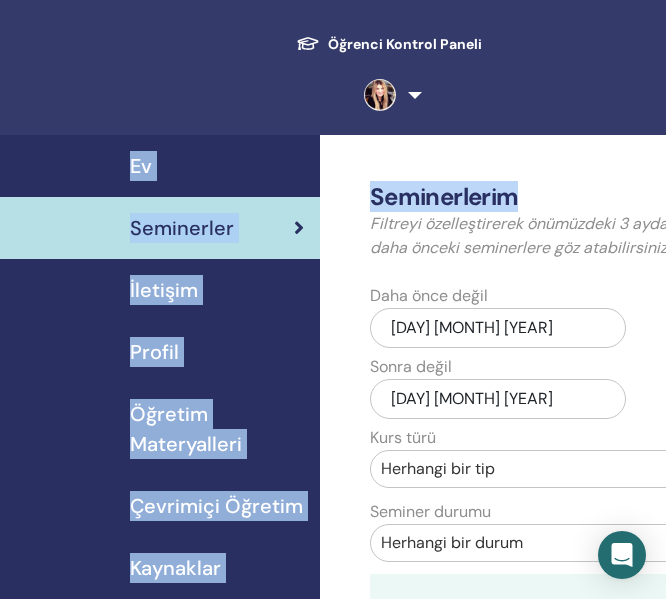 drag, startPoint x: 539, startPoint y: 172, endPoint x: 408, endPoint y: 109, distance: 145.36162 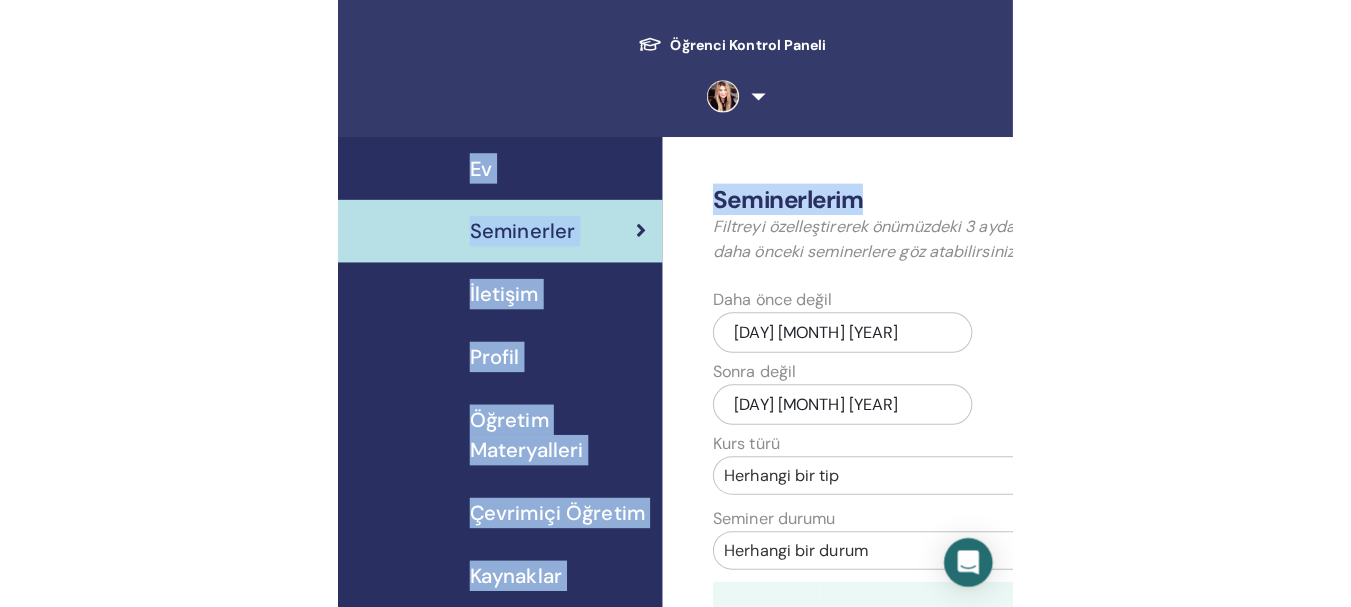 scroll, scrollTop: 0, scrollLeft: 0, axis: both 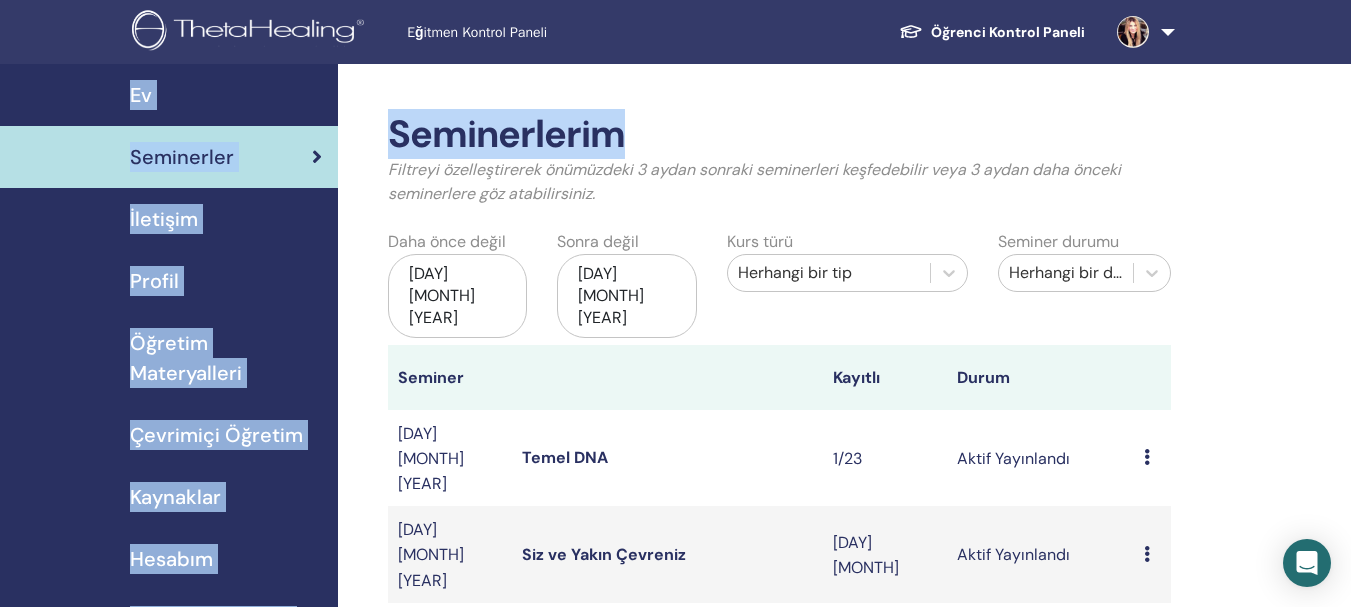 click on "Siz ve Yakın Çevreniz" at bounding box center [604, 554] 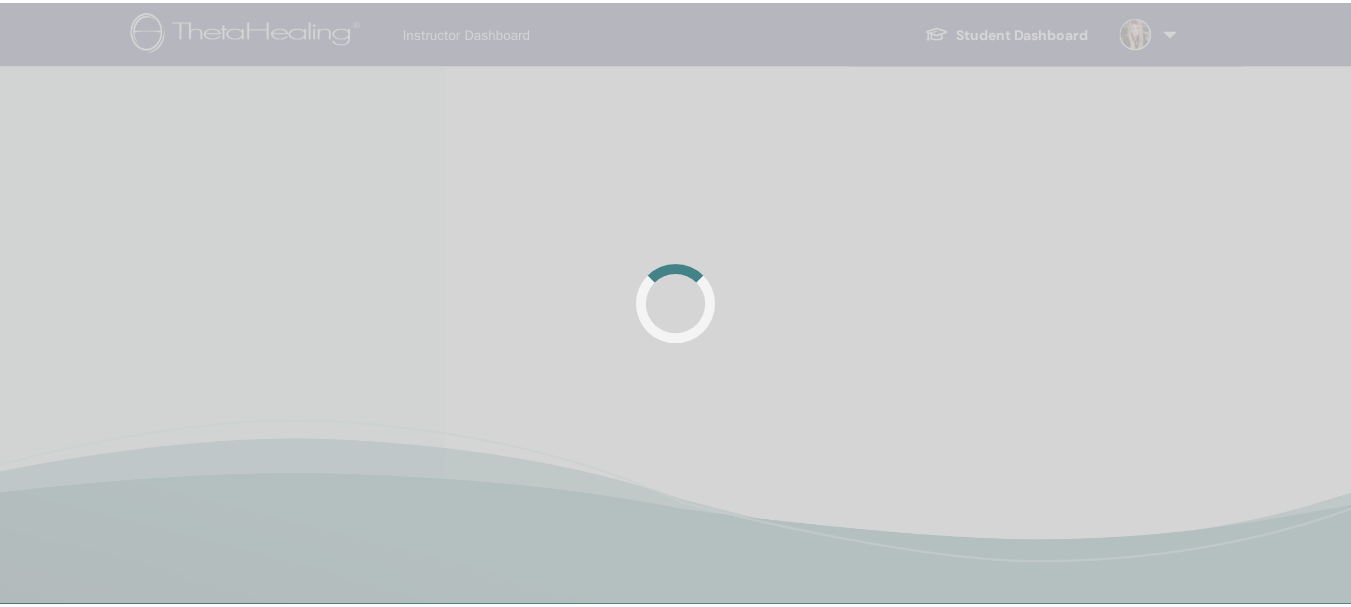 scroll, scrollTop: 0, scrollLeft: 0, axis: both 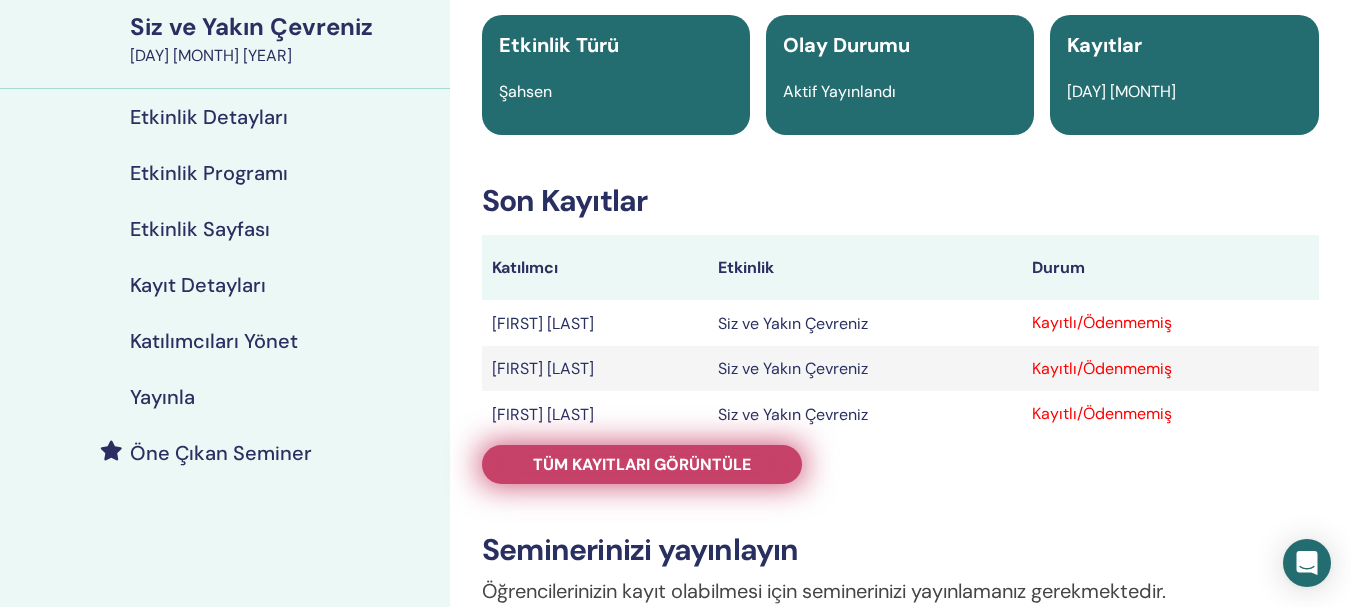 click on "Tüm kayıtları görüntüle" at bounding box center (642, 464) 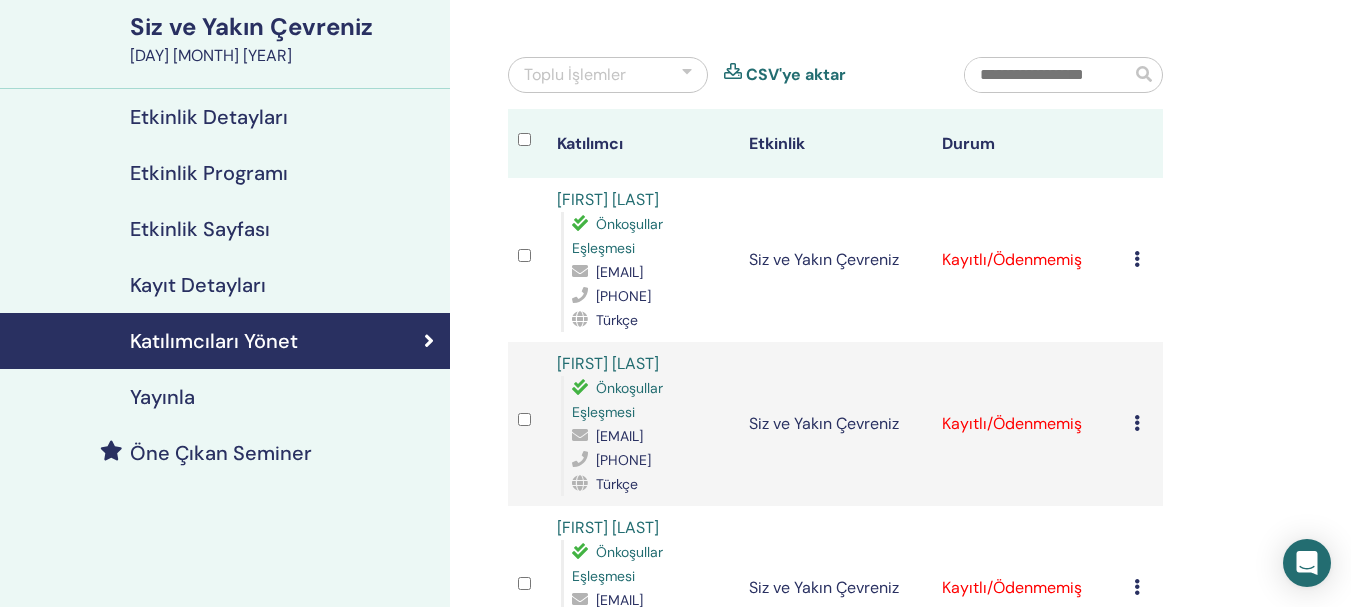 click at bounding box center (1137, 259) 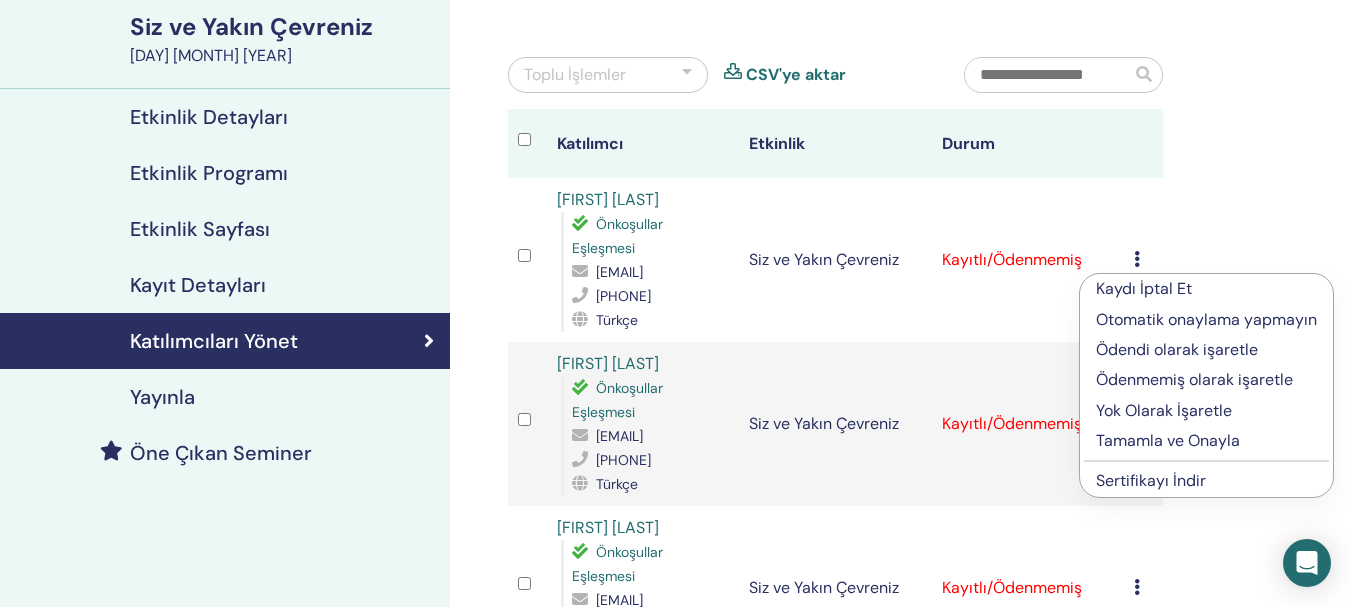 click on "Tamamla ve Onayla" at bounding box center (1168, 440) 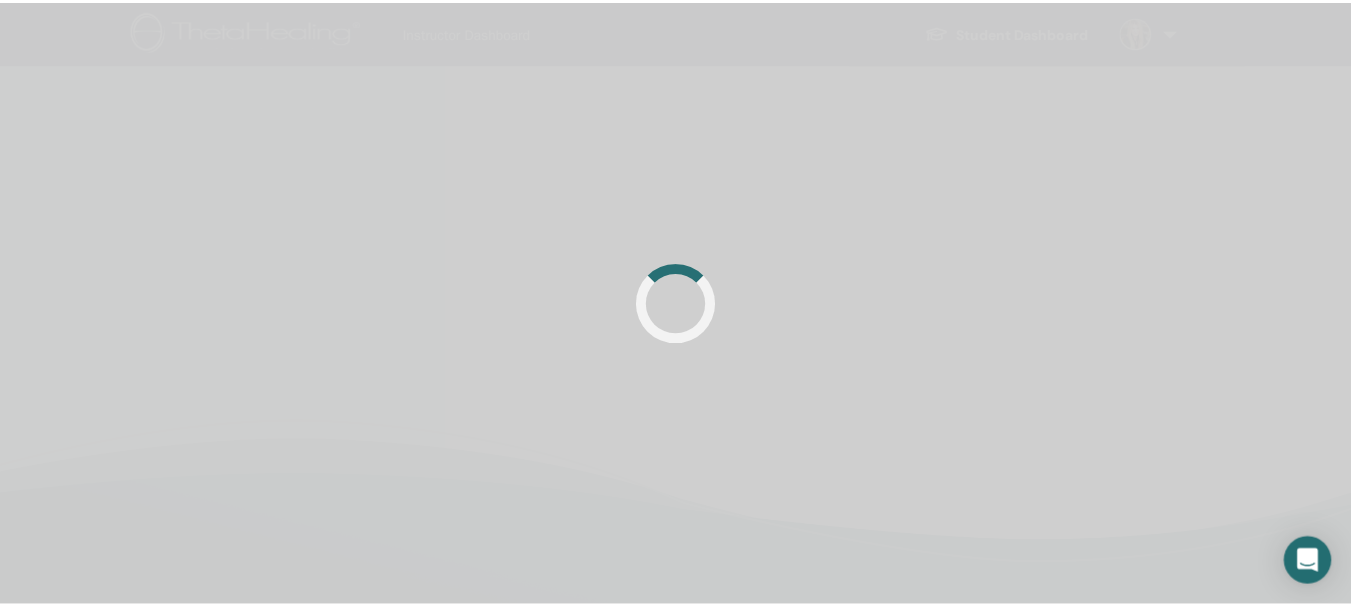 scroll, scrollTop: 0, scrollLeft: 0, axis: both 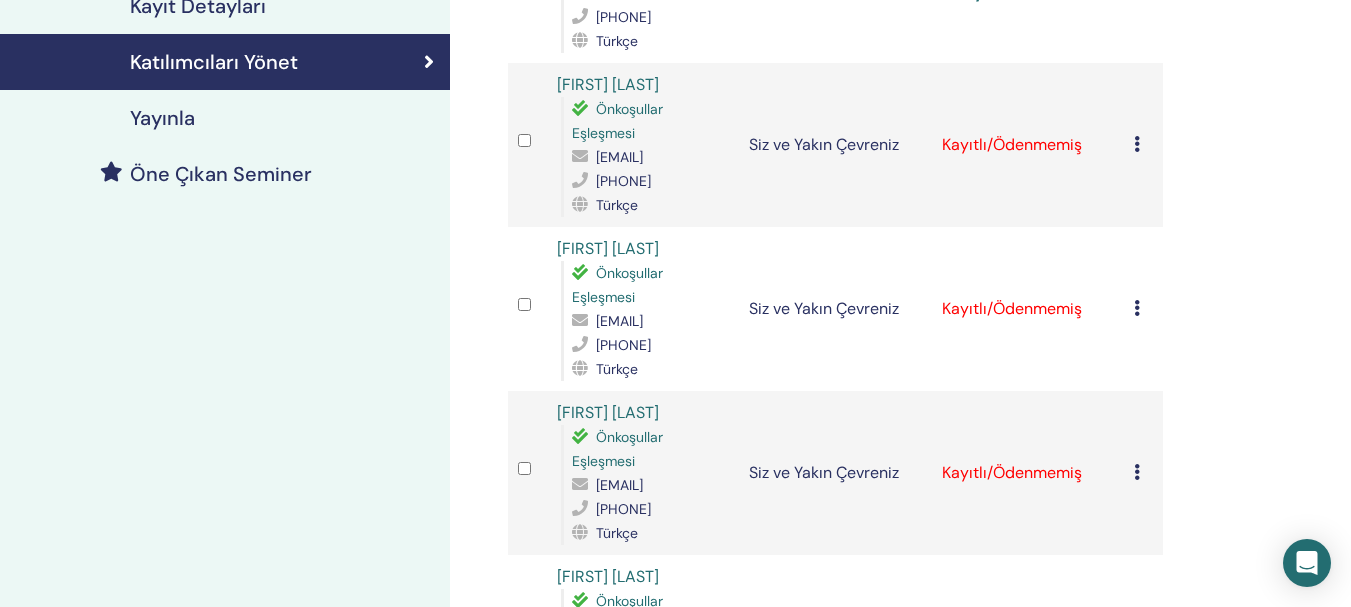 click at bounding box center (1137, 144) 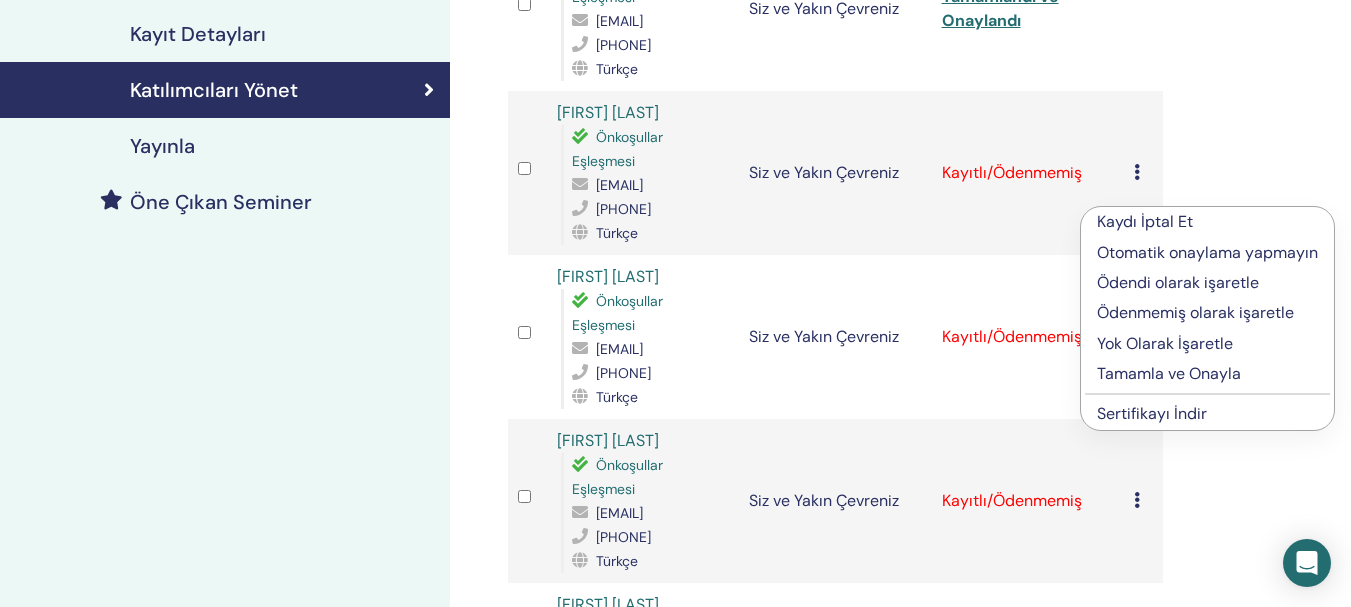 scroll, scrollTop: 422, scrollLeft: 0, axis: vertical 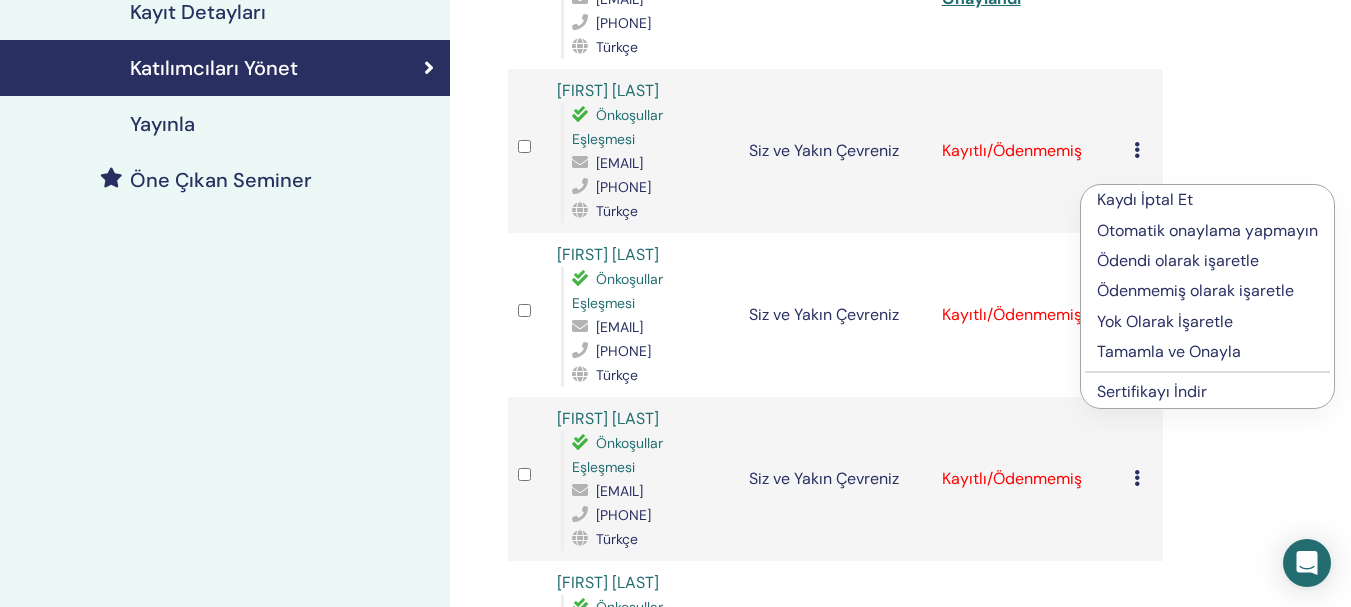 click on "Tamamla ve Onayla" at bounding box center [1169, 351] 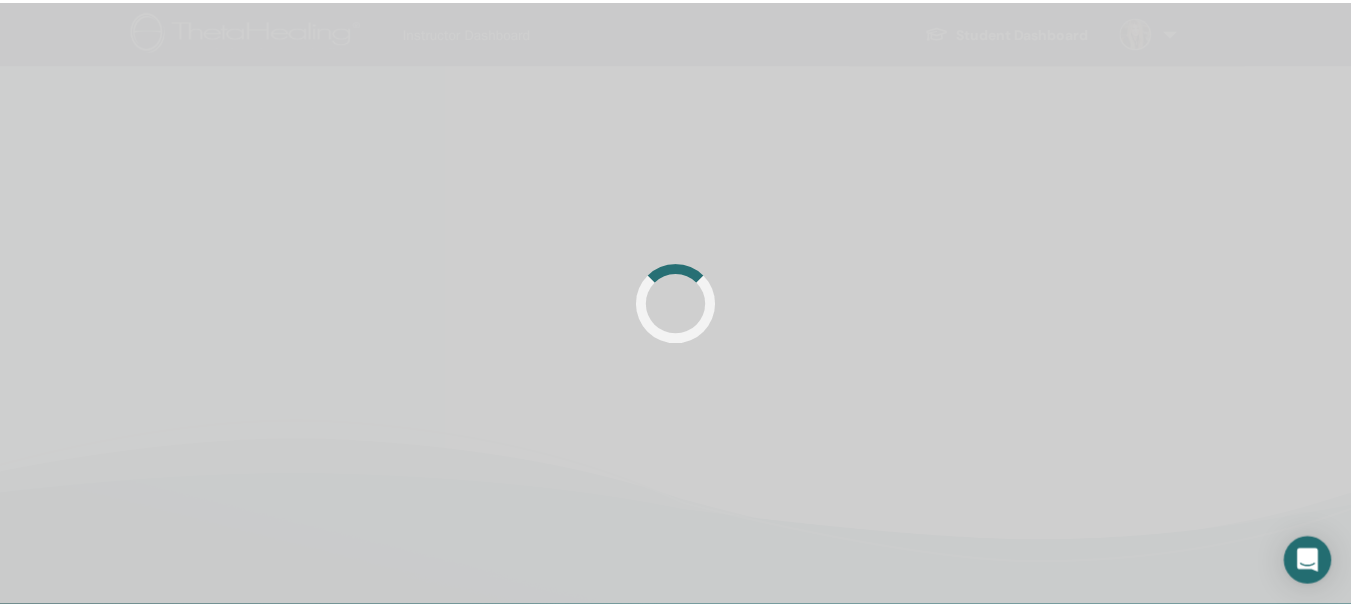 scroll, scrollTop: 0, scrollLeft: 0, axis: both 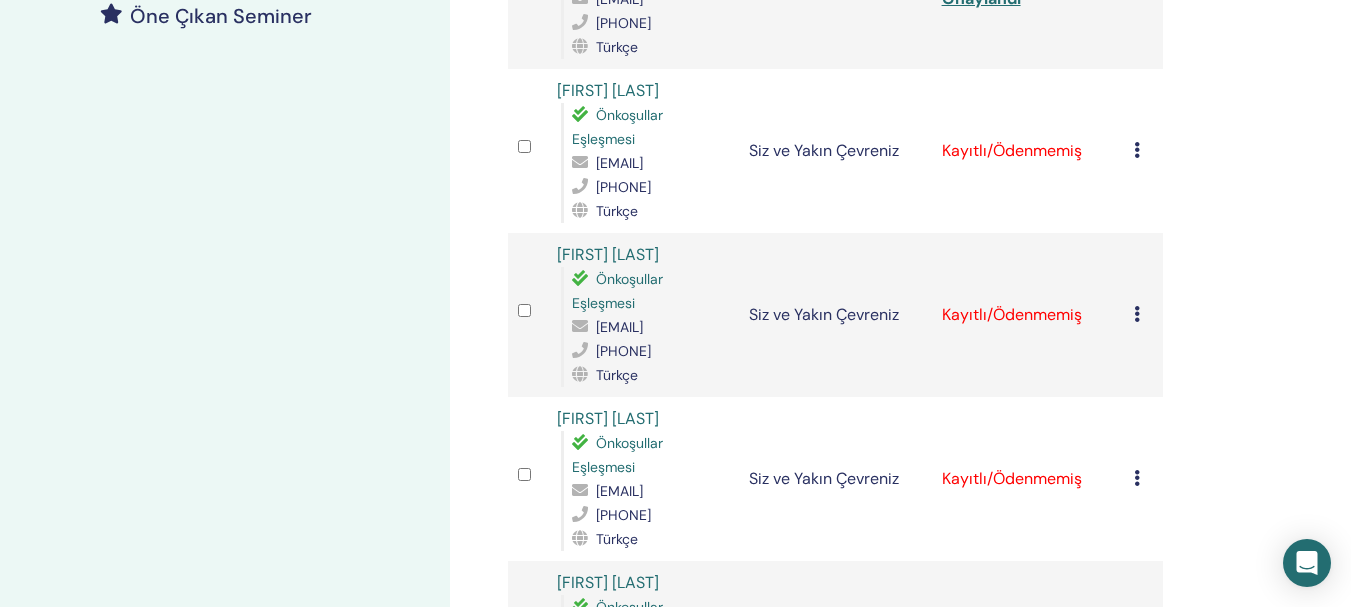 click on "Kaydı İptal Et Otomatik onaylama yapmayın Ödendi Olarak İşaretle Ödenmemiş olarak işaretle Yok Olarak İşaretle Tamamla ve Onayla Sertifikayı İndir" at bounding box center [1143, 151] 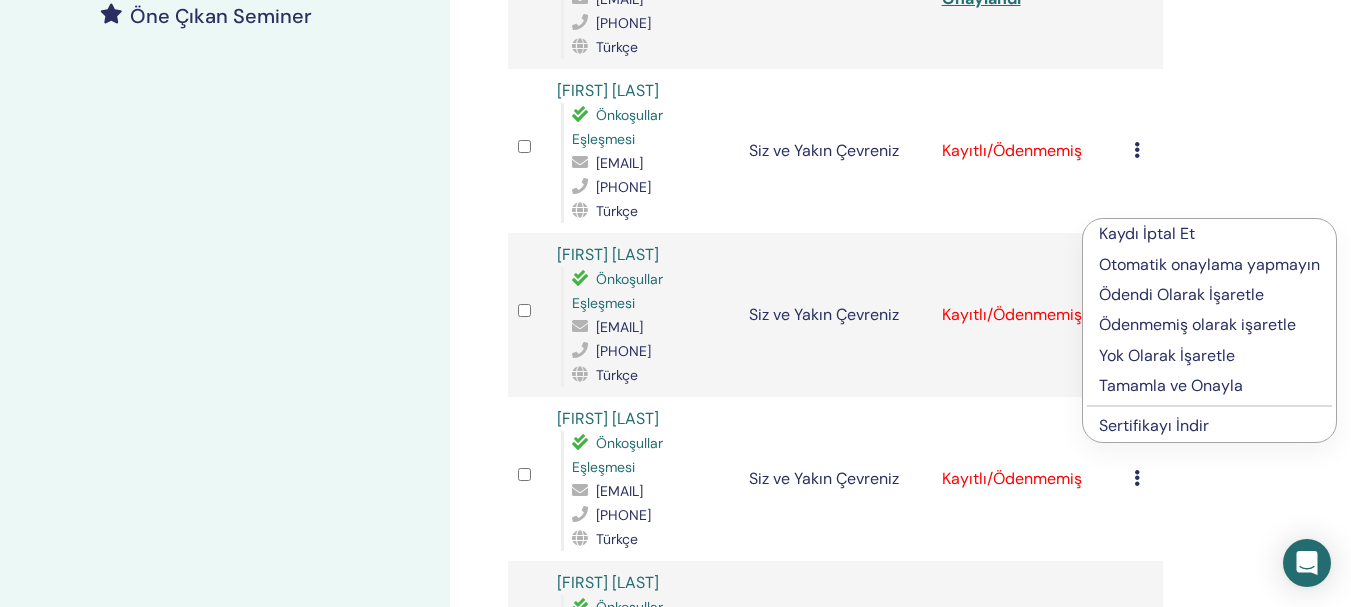 click on "Tamamla ve Onayla" at bounding box center [1171, 385] 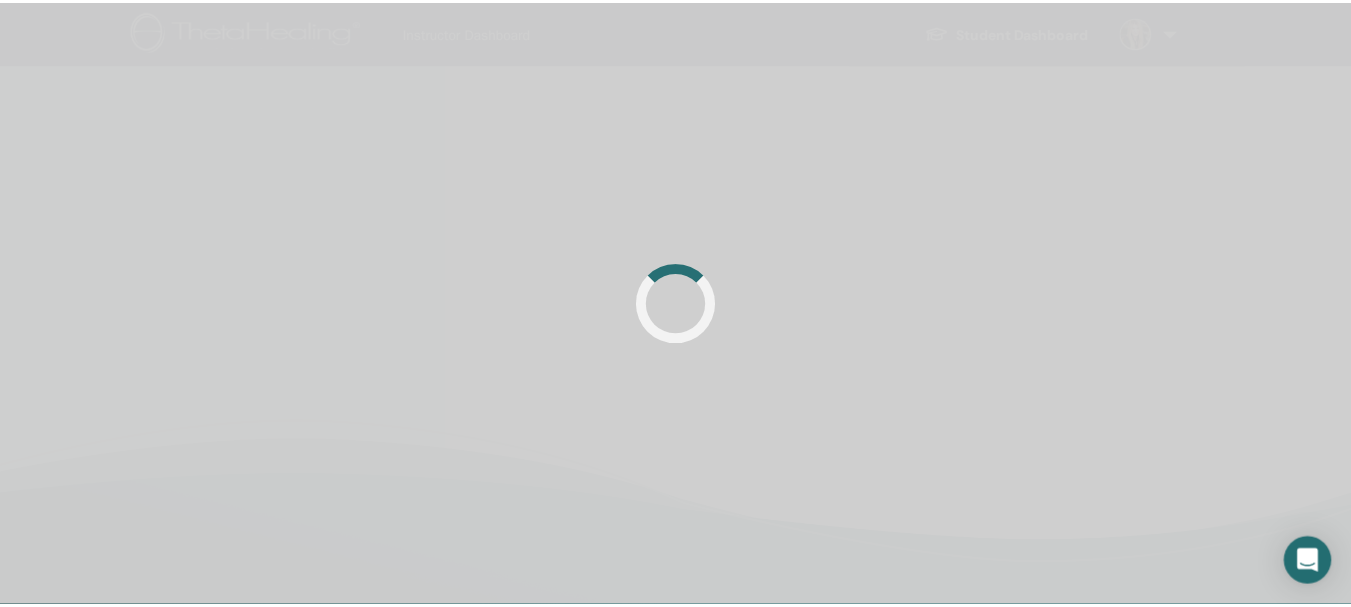 scroll, scrollTop: 0, scrollLeft: 0, axis: both 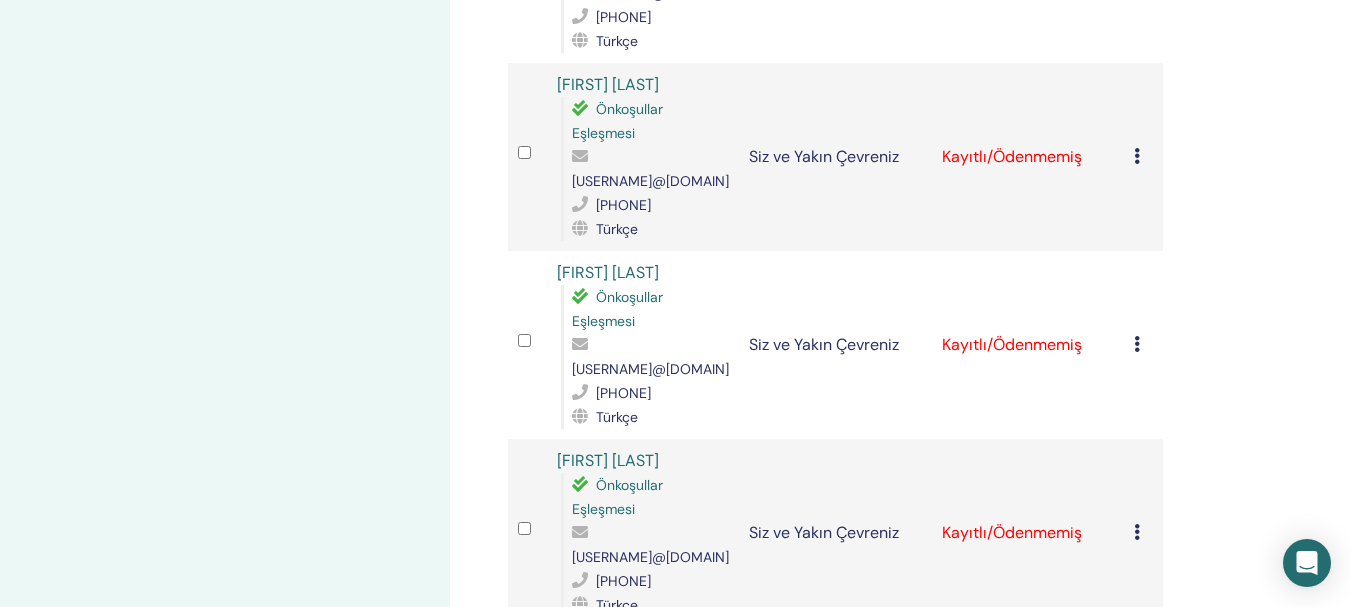 click at bounding box center (1137, 156) 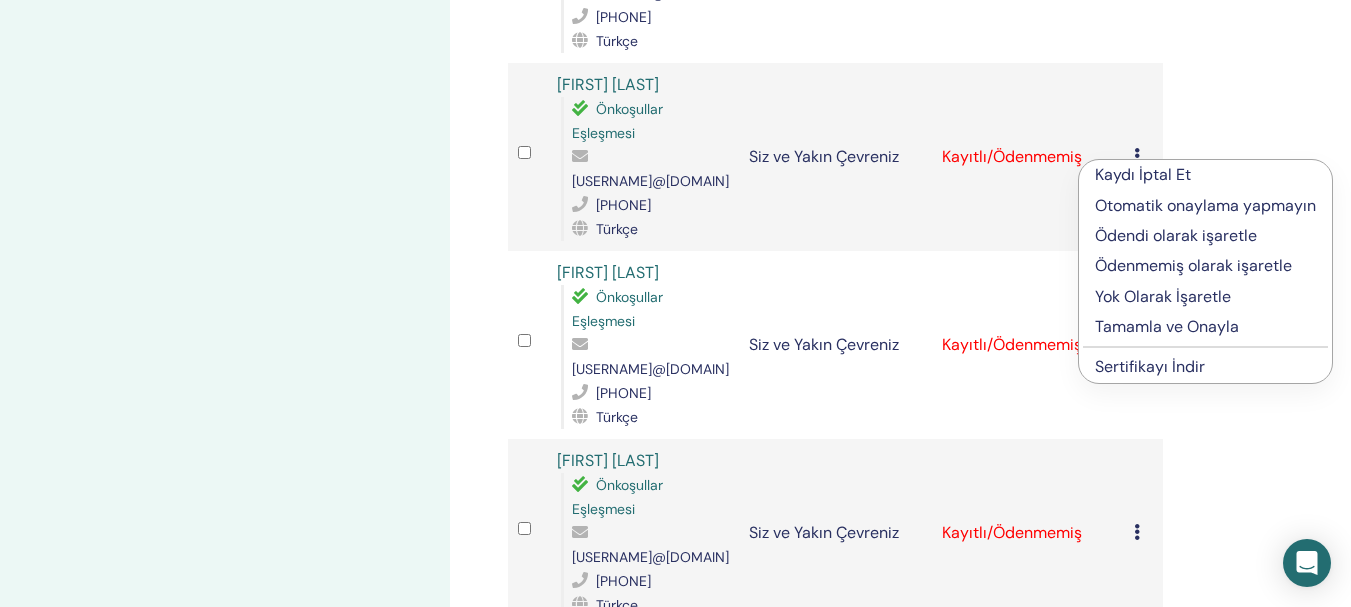 click on "Tamamla ve Onayla" at bounding box center (1167, 326) 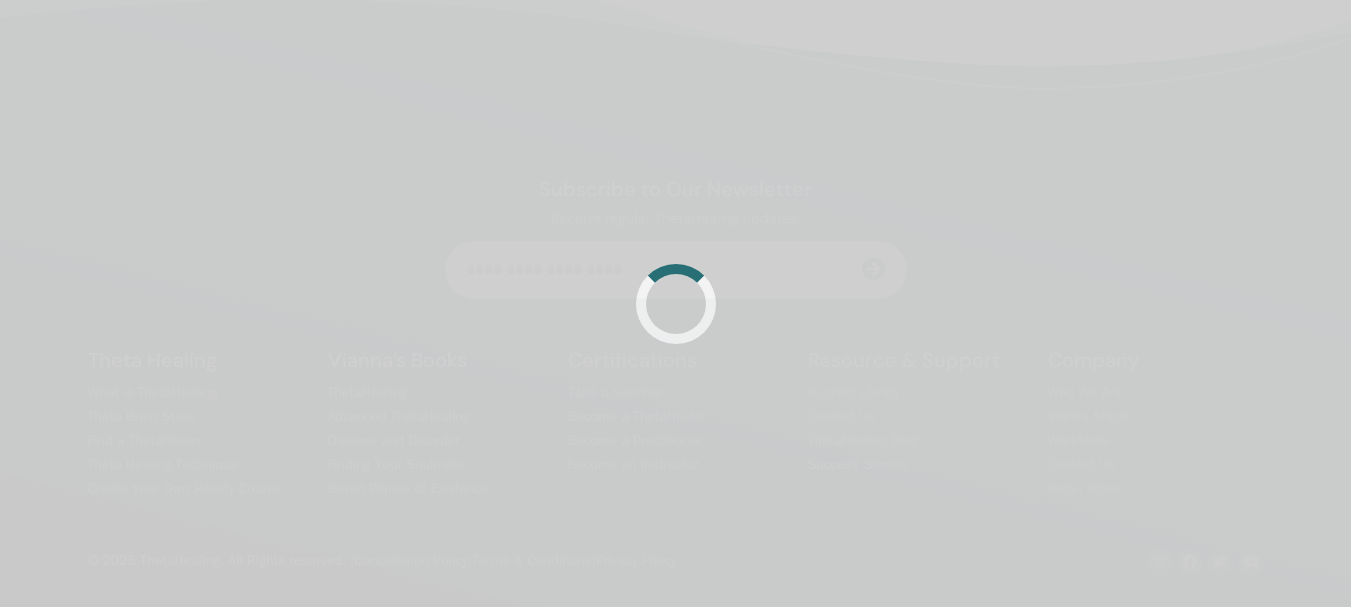 scroll, scrollTop: 476, scrollLeft: 0, axis: vertical 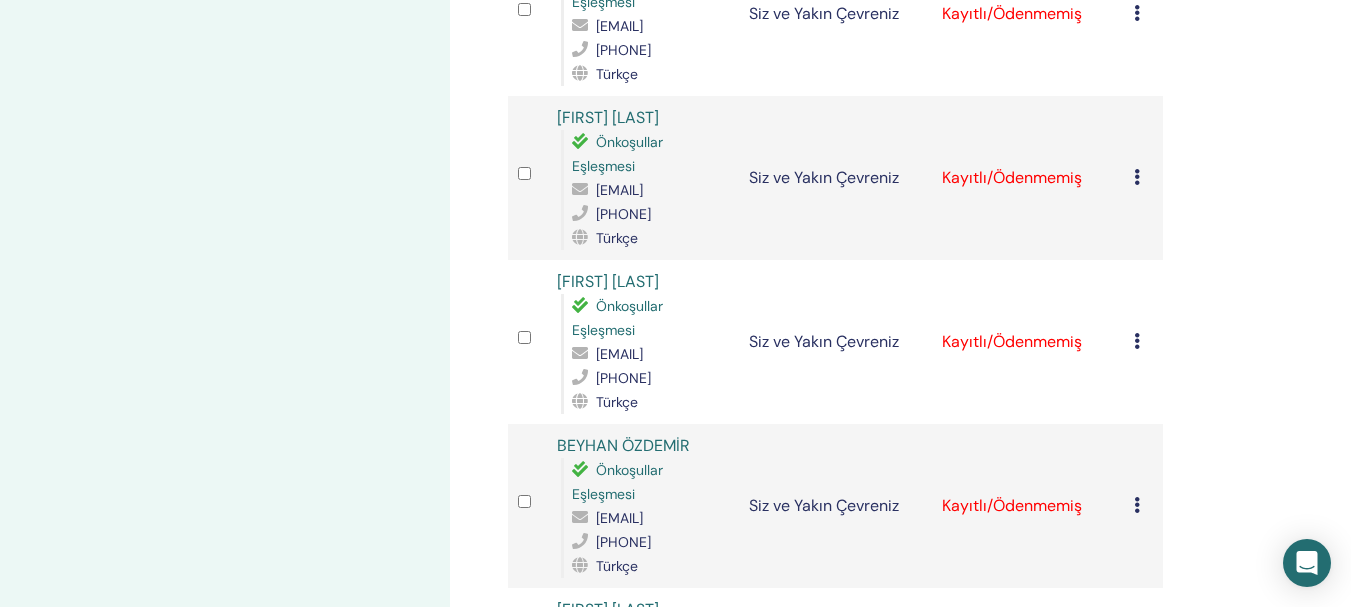 click at bounding box center [1137, 13] 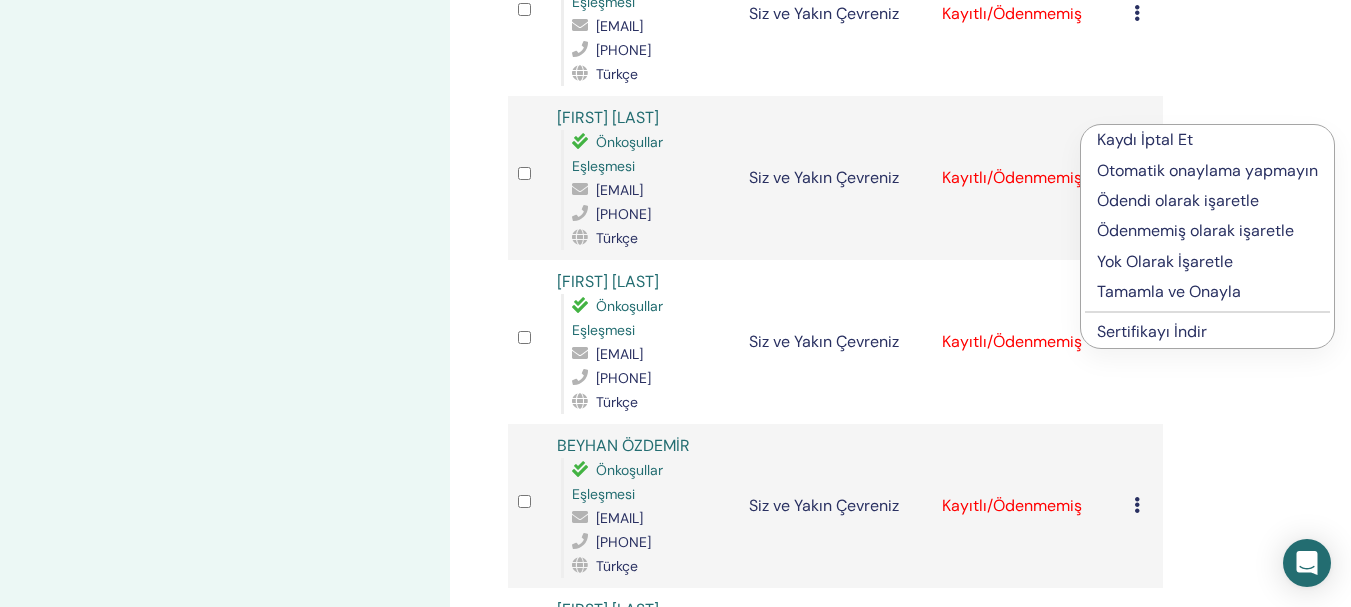 click on "Tamamla ve Onayla" at bounding box center [1169, 291] 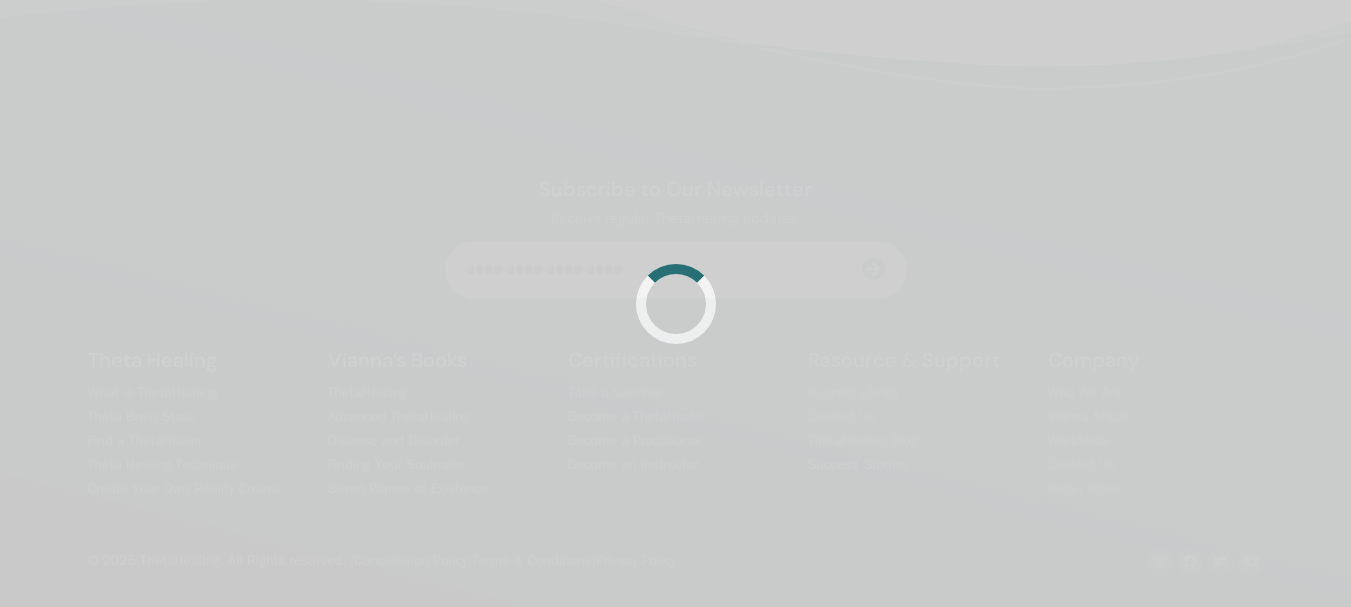 scroll, scrollTop: 476, scrollLeft: 0, axis: vertical 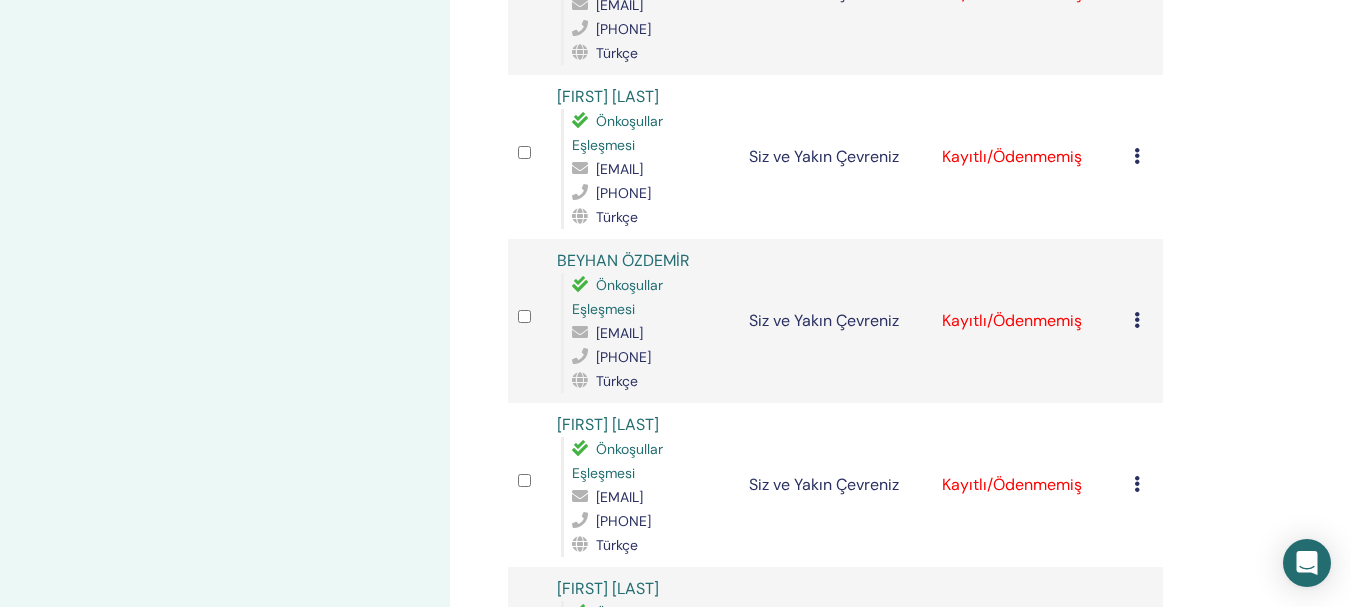 click at bounding box center [1137, -8] 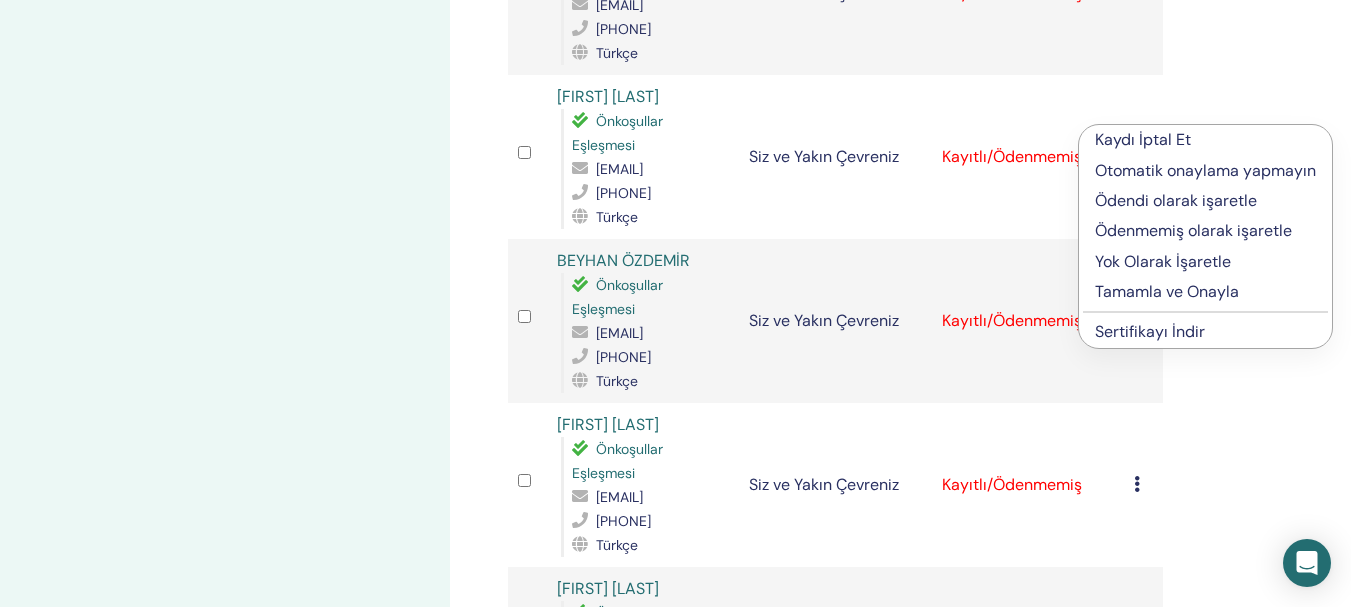 click on "Tamamla ve Onayla" at bounding box center (1167, 291) 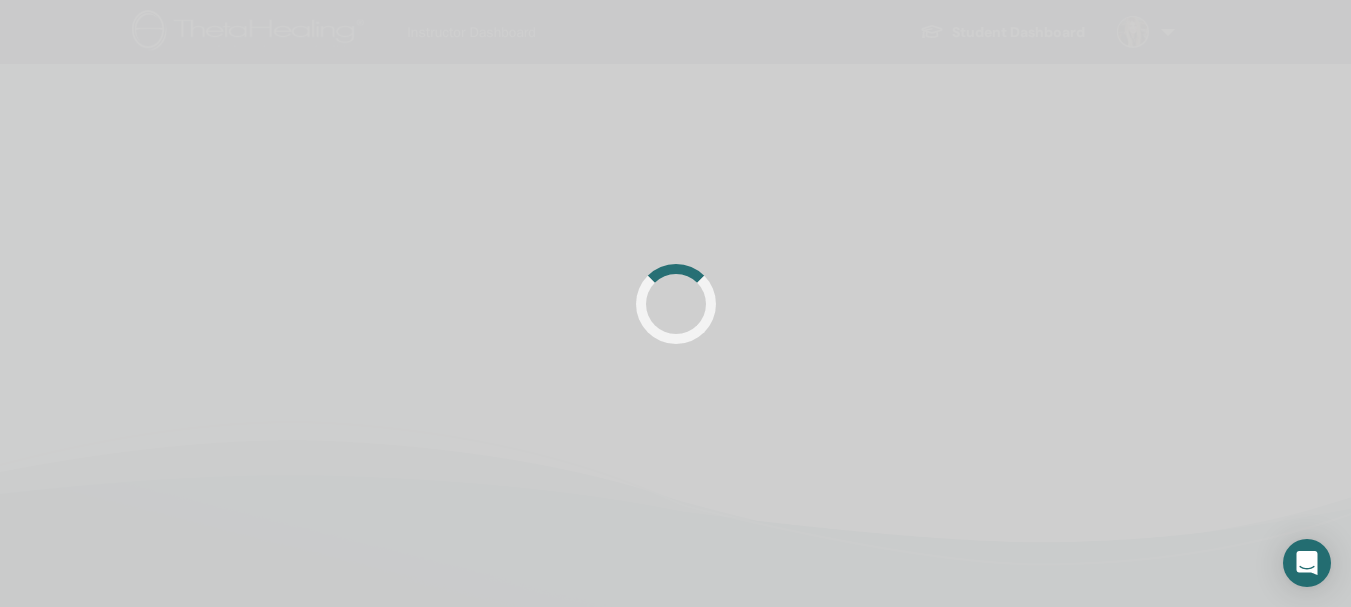 scroll, scrollTop: 0, scrollLeft: 0, axis: both 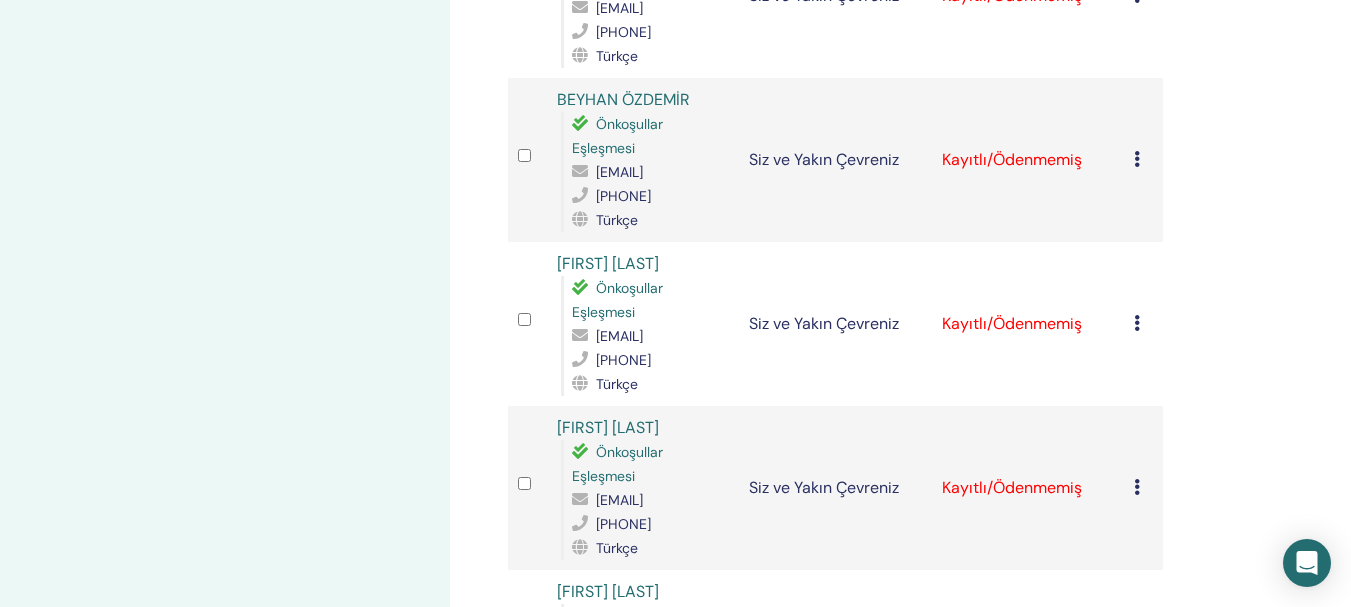click at bounding box center [1137, -5] 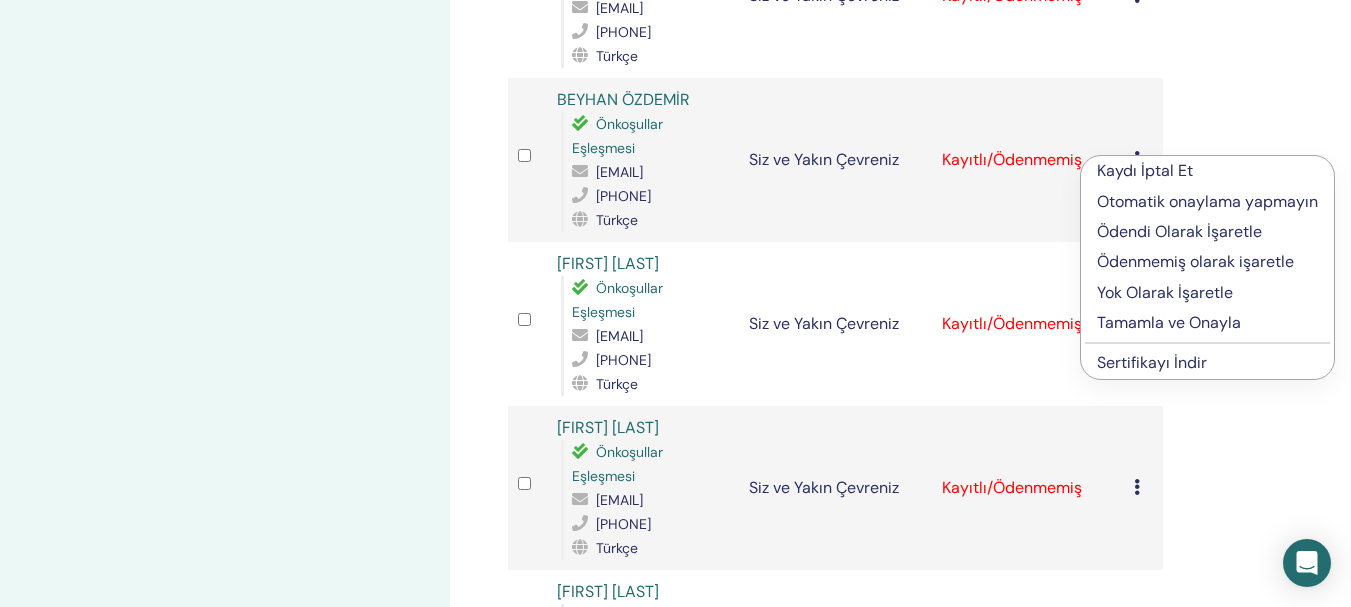 click on "Tamamla ve Onayla" at bounding box center [1169, 322] 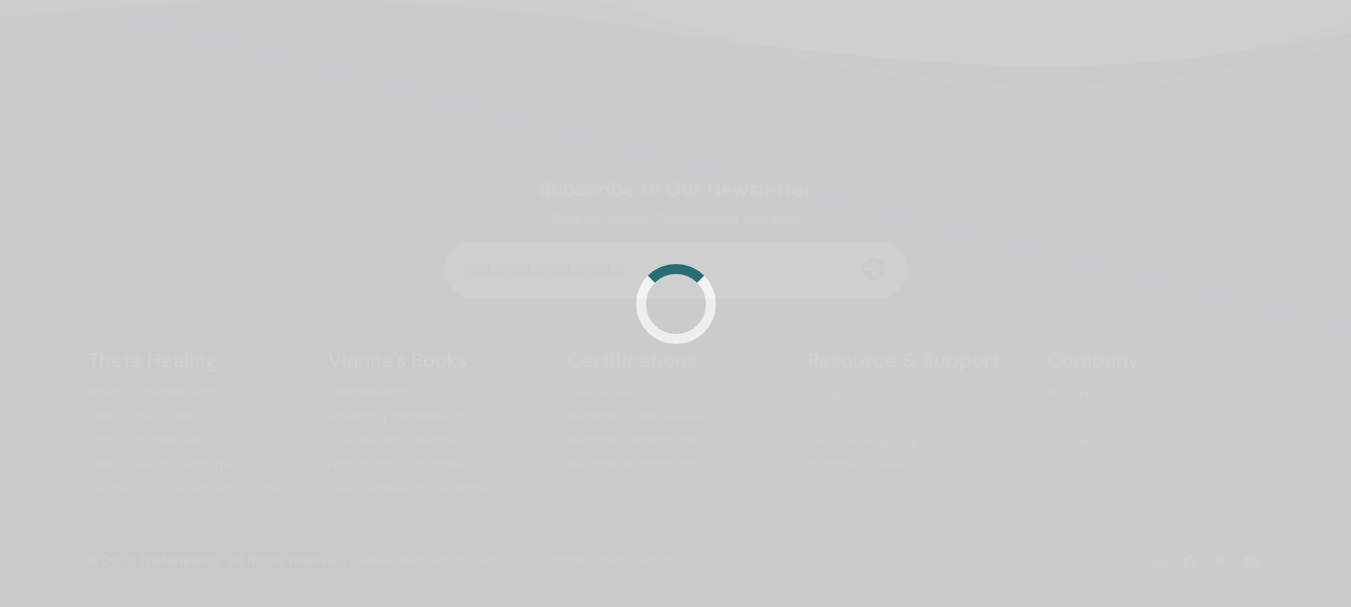 scroll, scrollTop: 476, scrollLeft: 0, axis: vertical 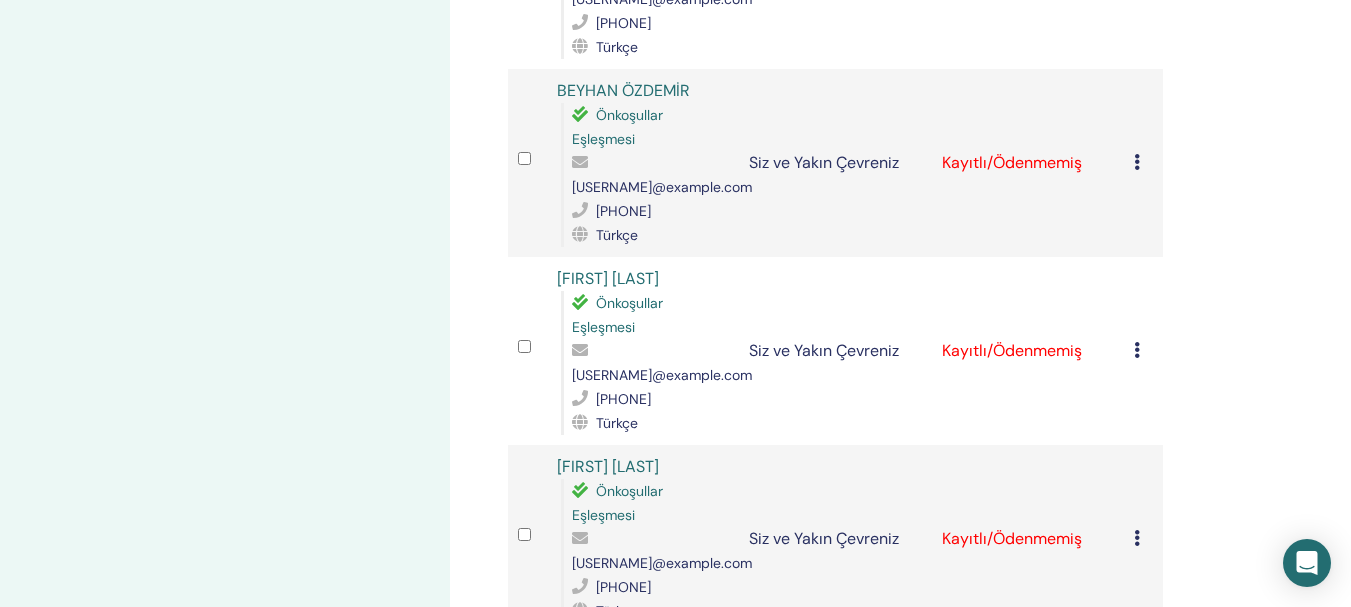 click on "Kaydı İptal Et Otomatik onaylama yapmayın Ödendi Olarak İşaretle Ödenmemiş olarak işaretle Yok Olarak İşaretle Tamamla ve Onayla Sertifikayı İndir" at bounding box center [1143, 163] 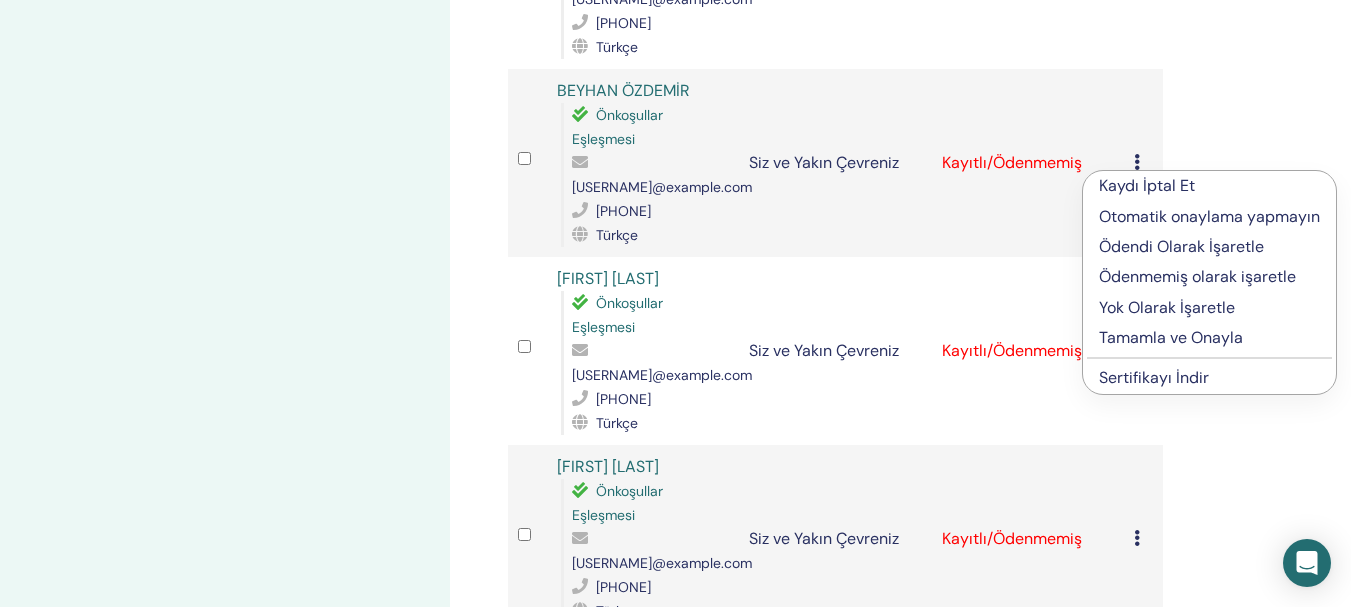 click on "Tamamla ve Onayla" at bounding box center (1171, 337) 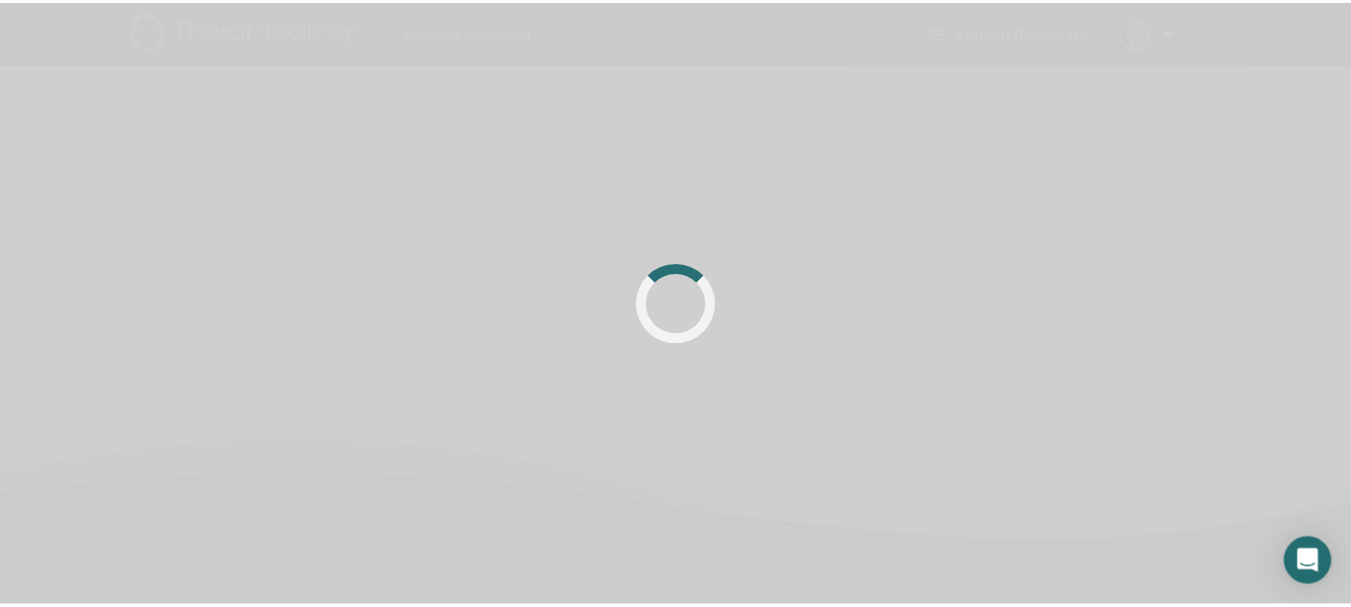 scroll, scrollTop: 0, scrollLeft: 0, axis: both 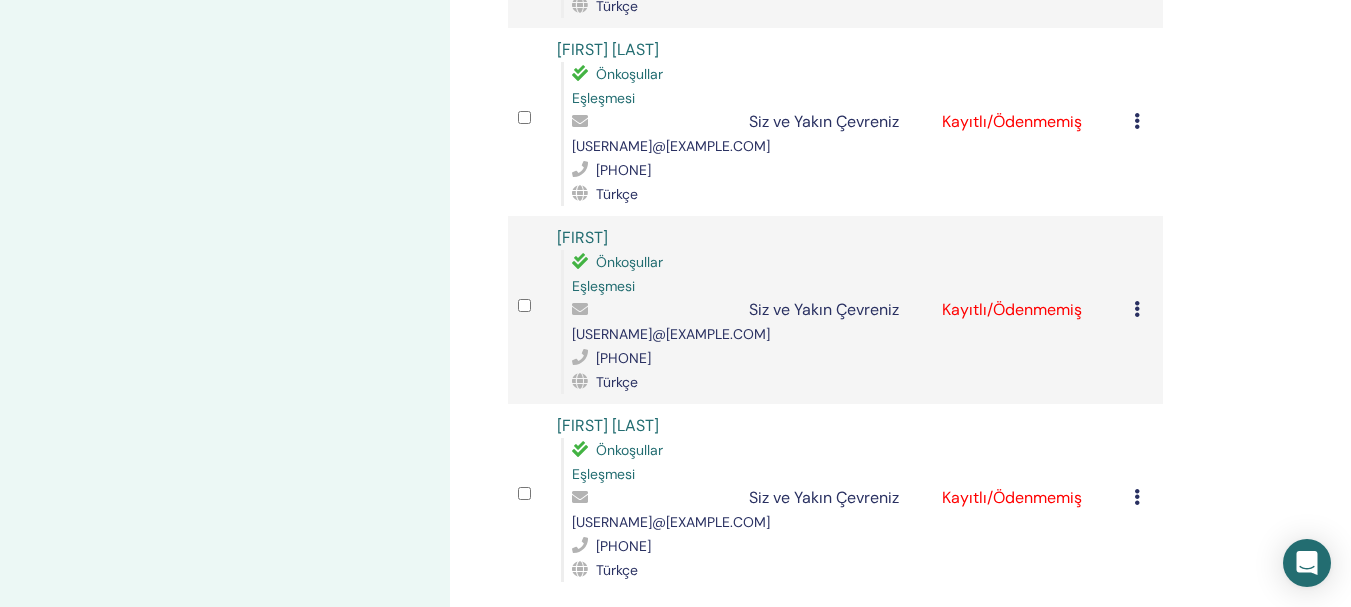 click at bounding box center (1137, 121) 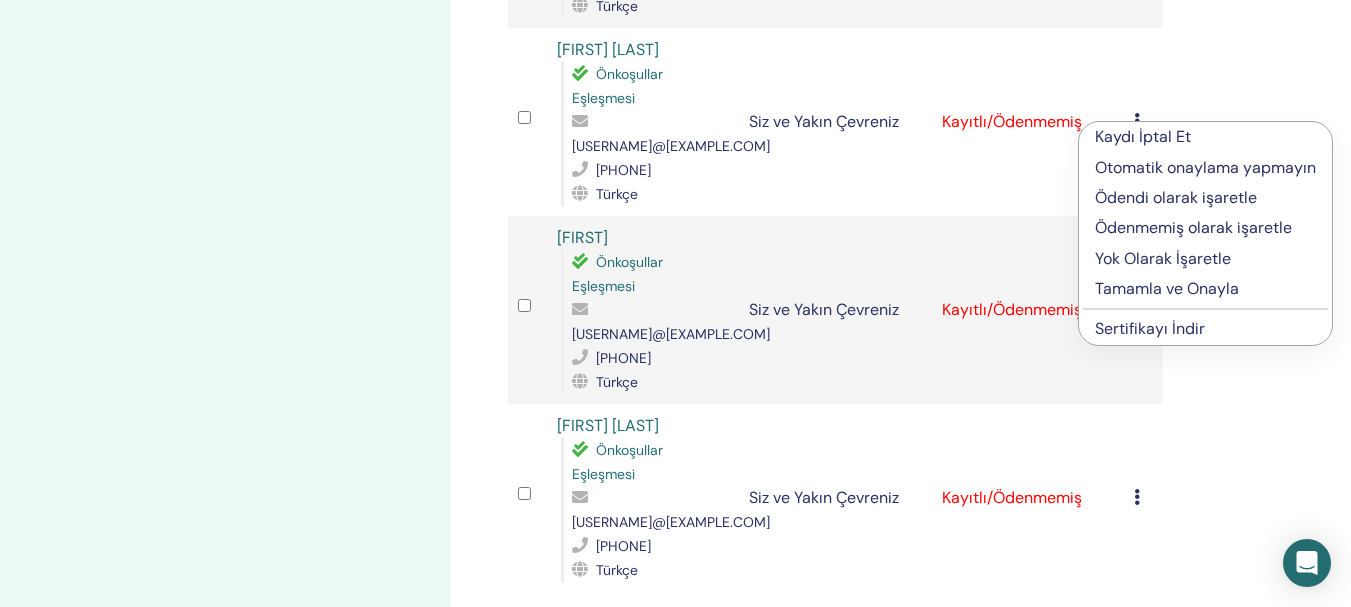 click on "Tamamla ve Onayla" at bounding box center [1167, 288] 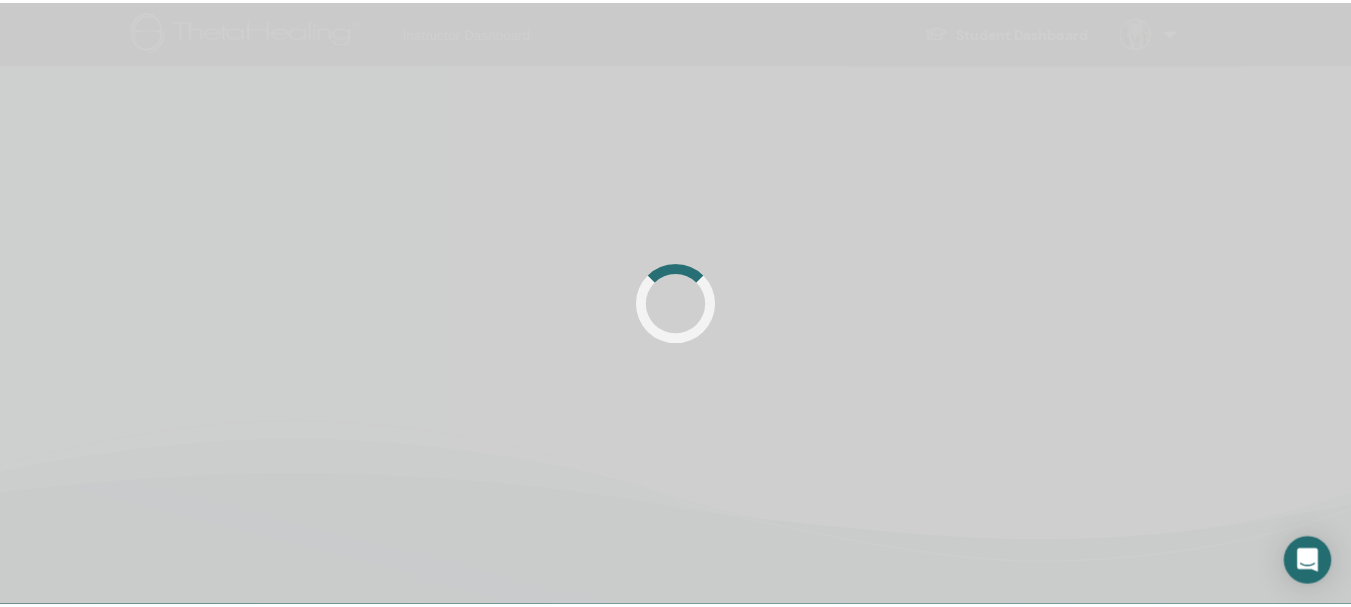 scroll, scrollTop: 0, scrollLeft: 0, axis: both 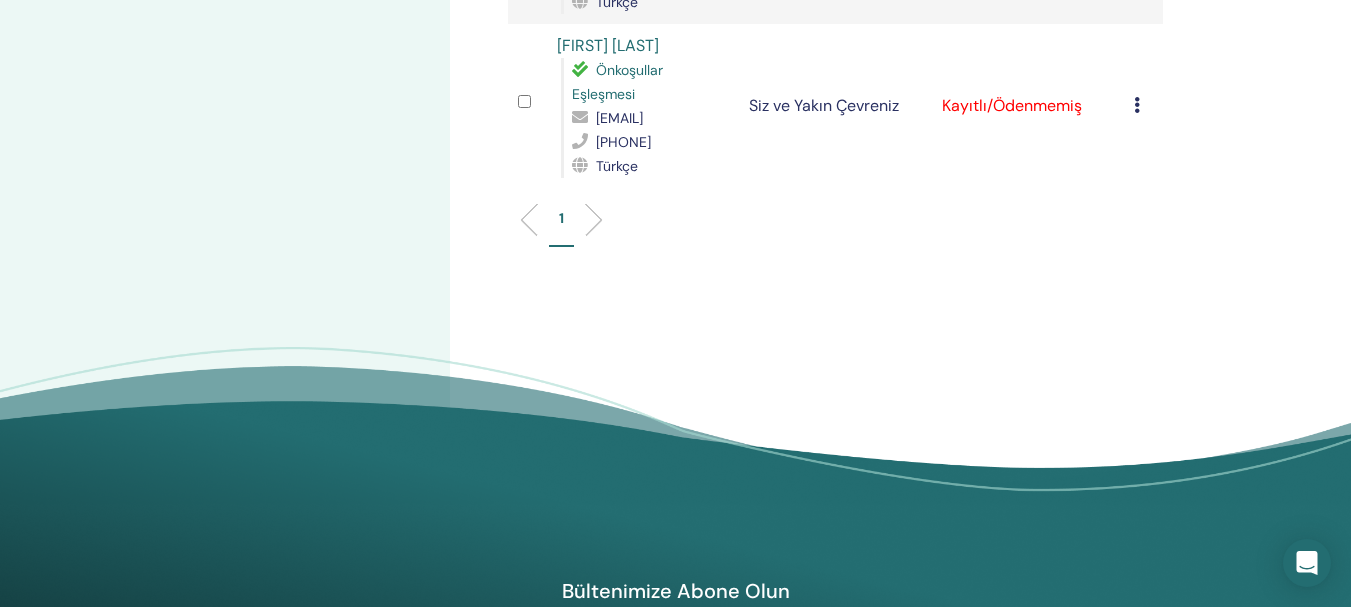 click at bounding box center (1137, -59) 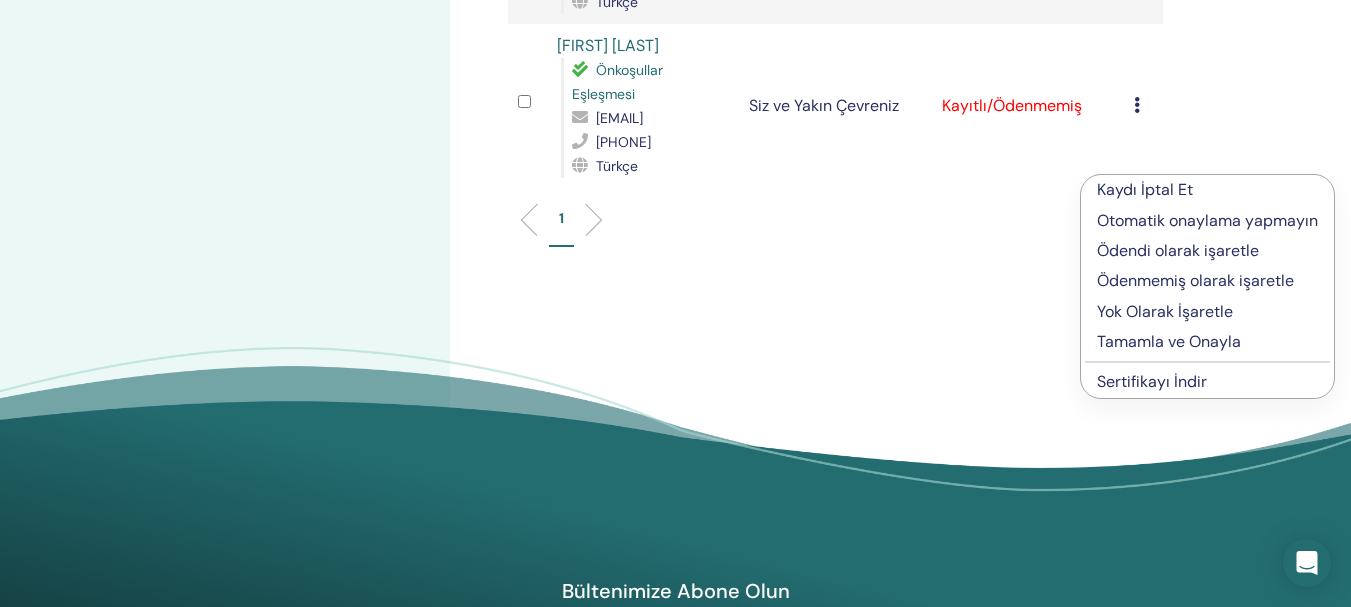 click on "Tamamla ve Onayla" at bounding box center (1169, 341) 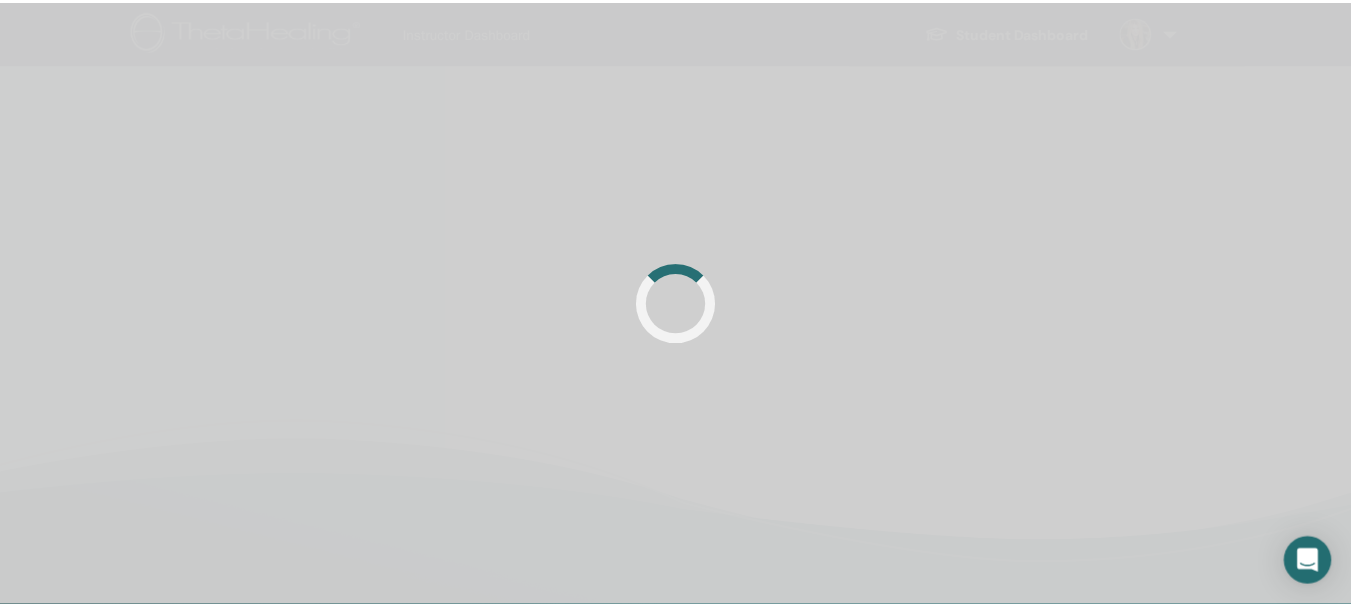 scroll, scrollTop: 0, scrollLeft: 0, axis: both 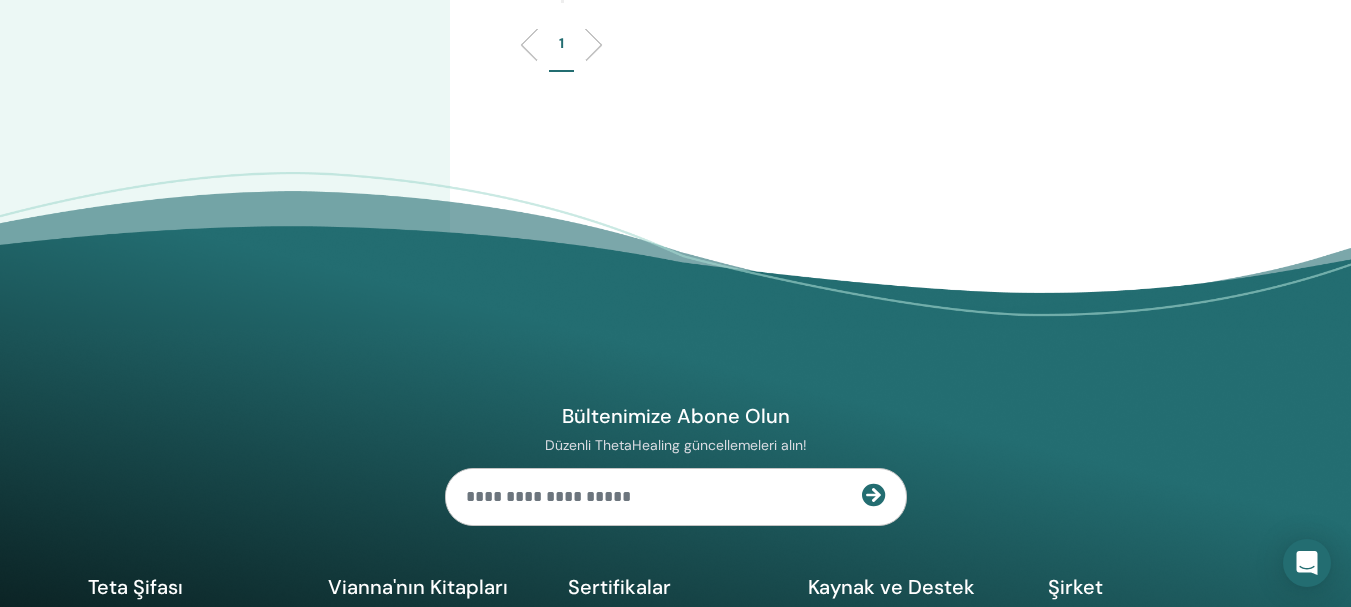 click at bounding box center (1137, -70) 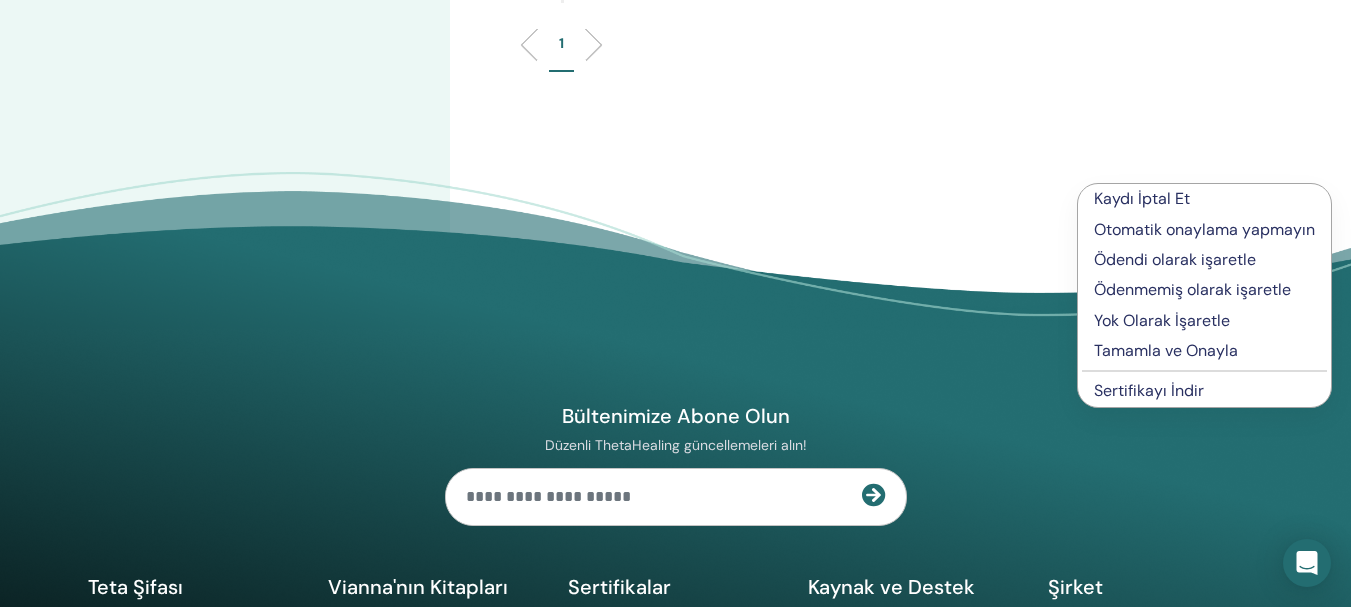 click on "Tamamla ve Onayla" at bounding box center (1166, 350) 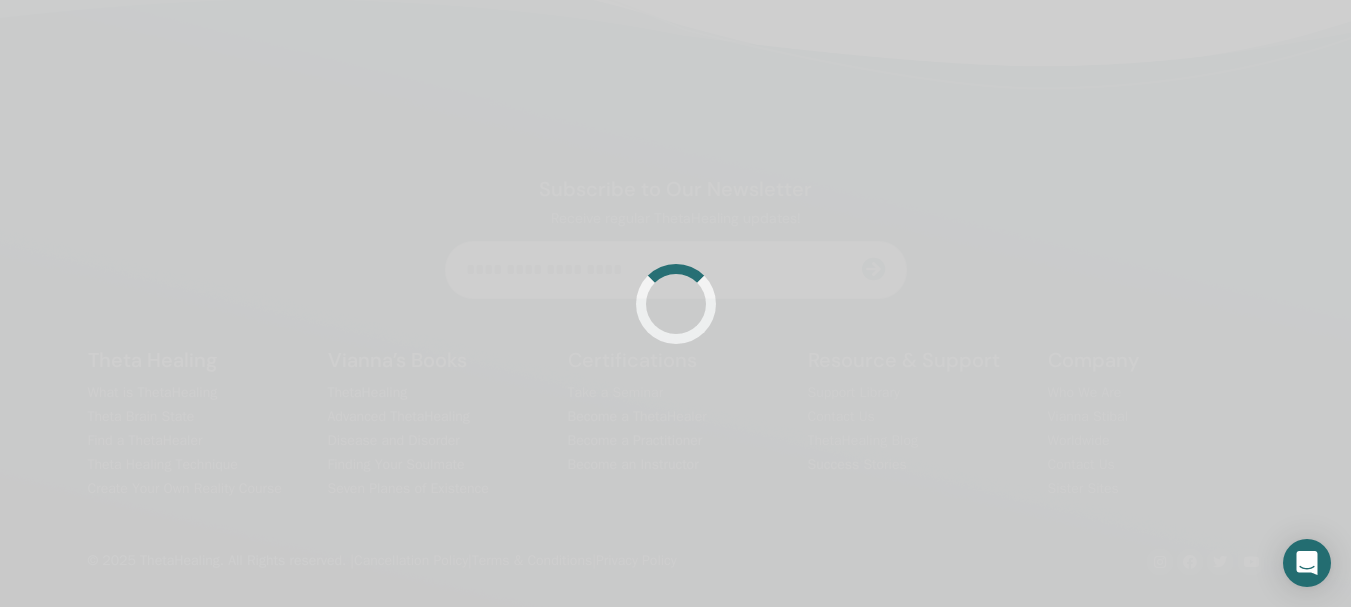 scroll, scrollTop: 476, scrollLeft: 0, axis: vertical 